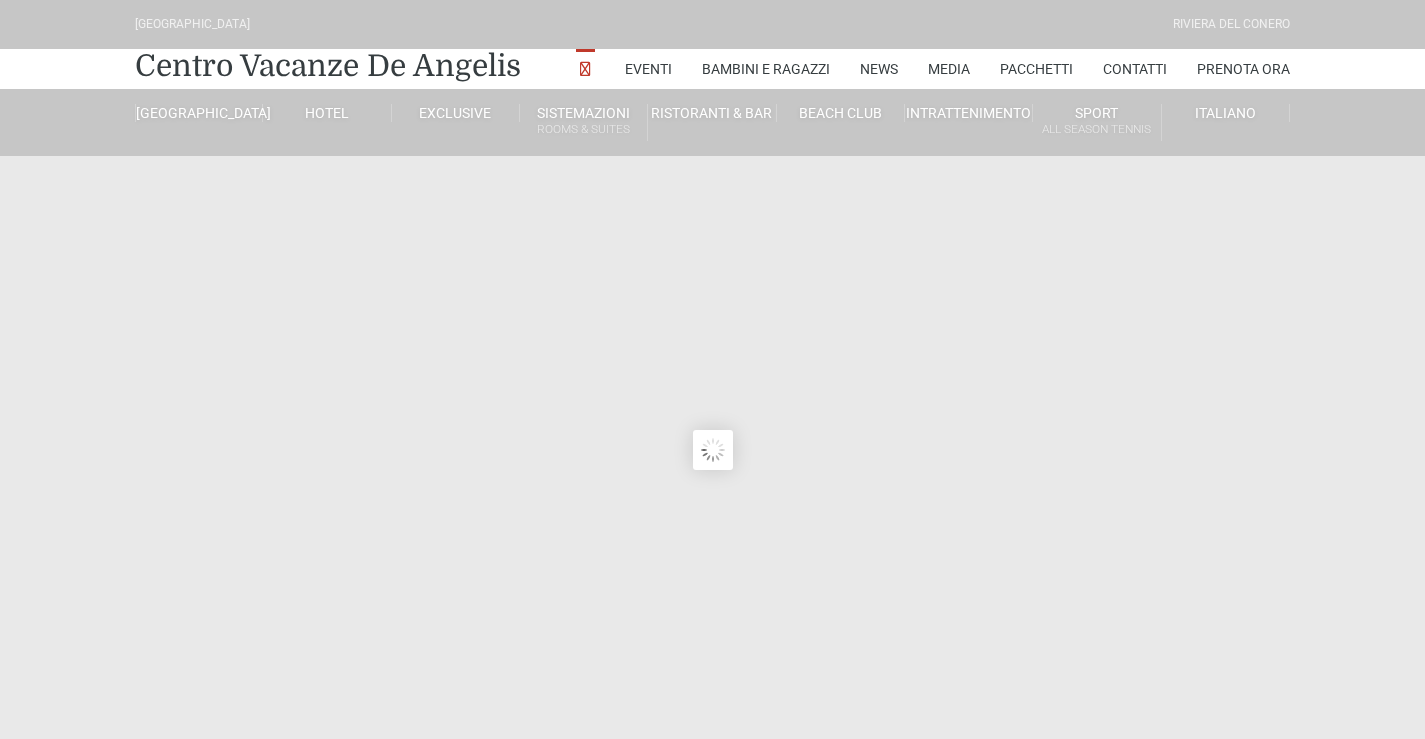scroll, scrollTop: 0, scrollLeft: 0, axis: both 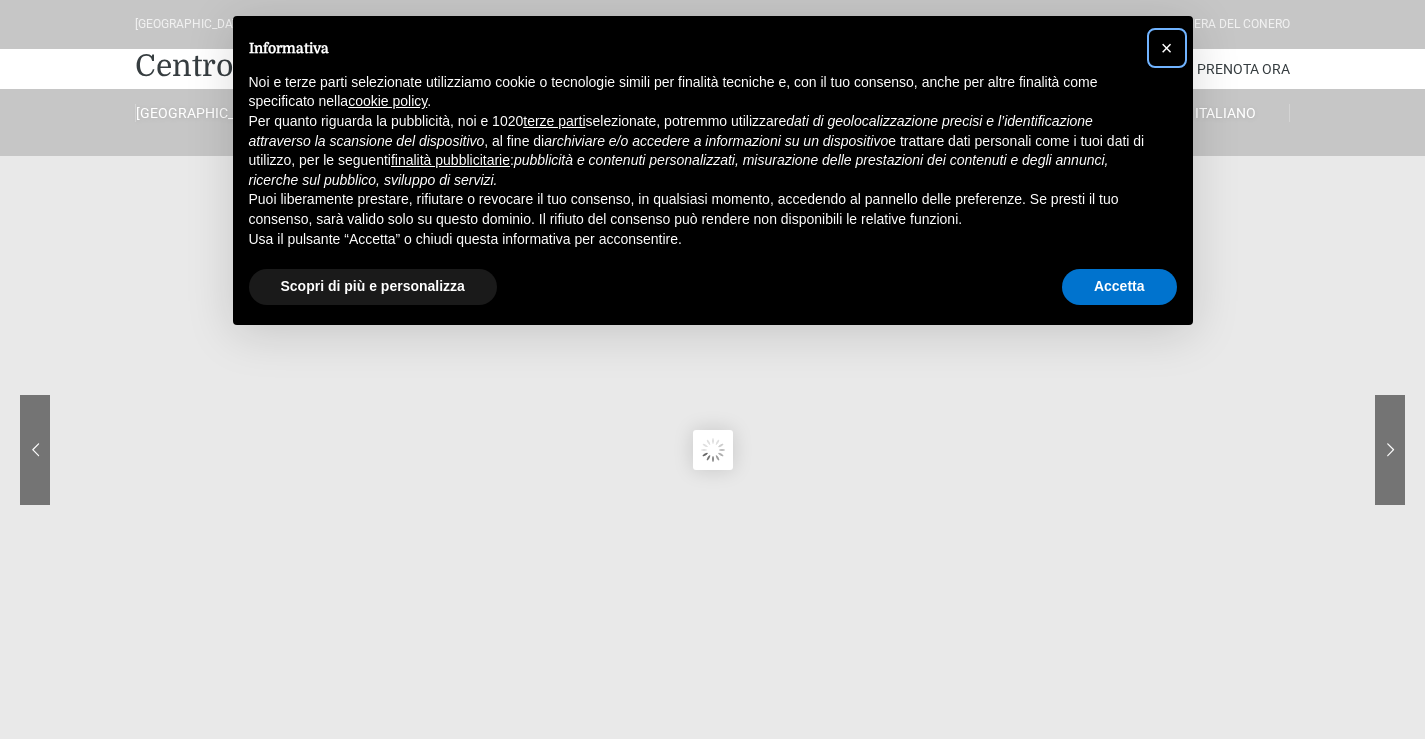 click on "×" at bounding box center (1167, 48) 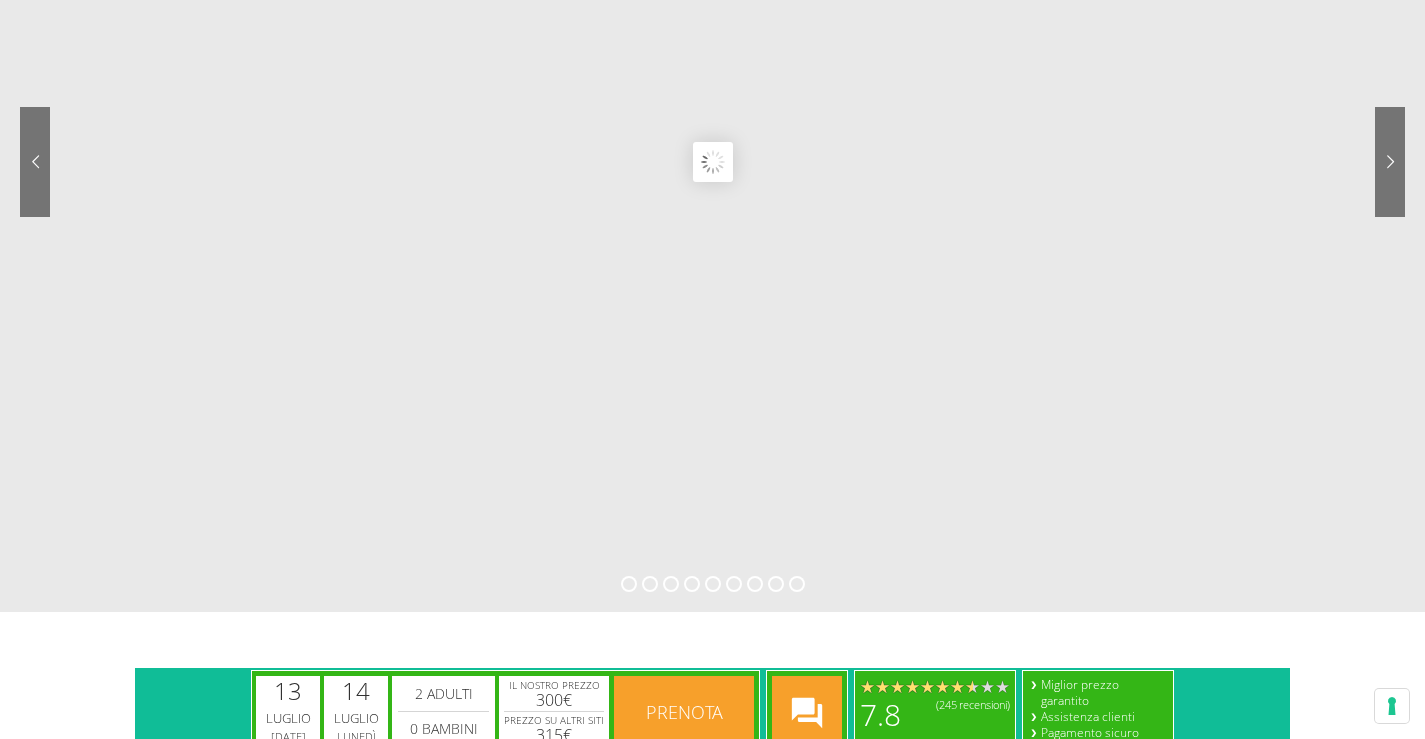 scroll, scrollTop: 0, scrollLeft: 0, axis: both 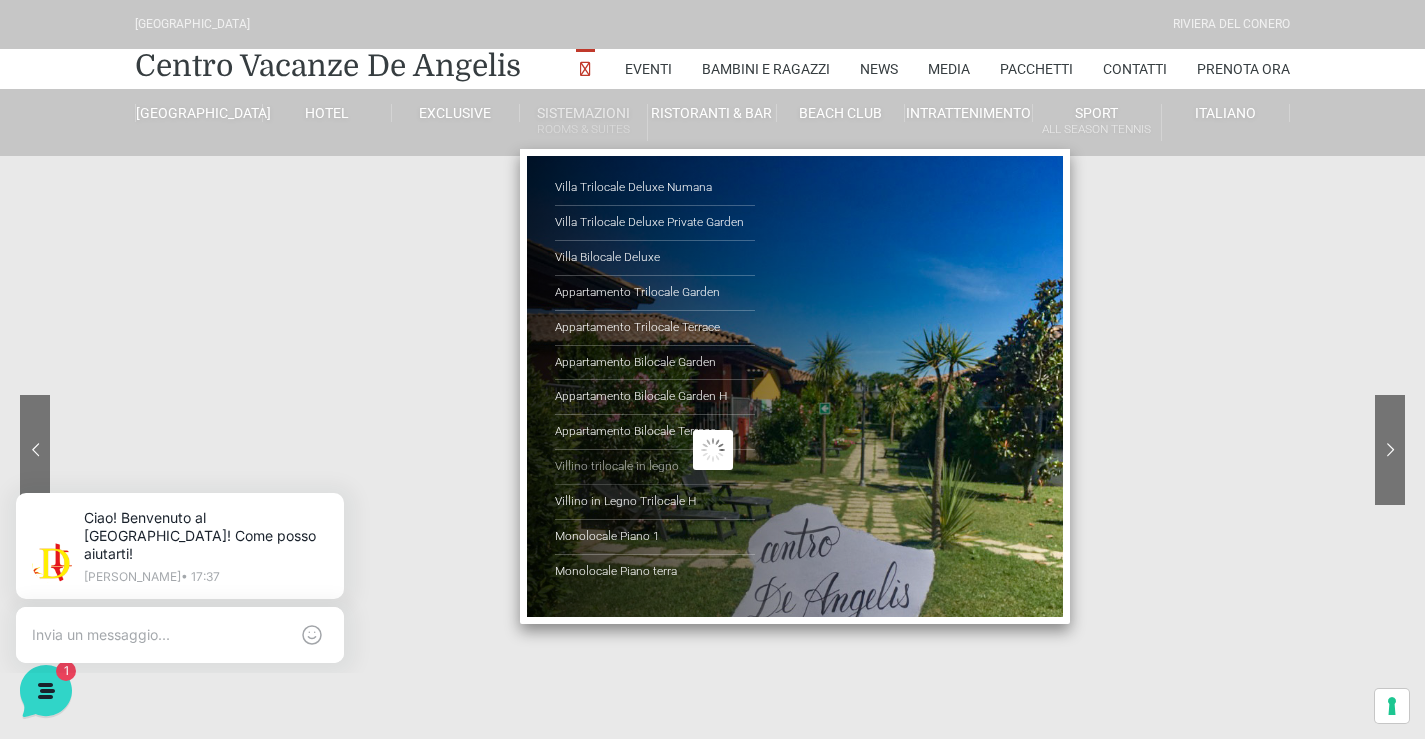 click on "Villino trilocale in legno" at bounding box center [655, 467] 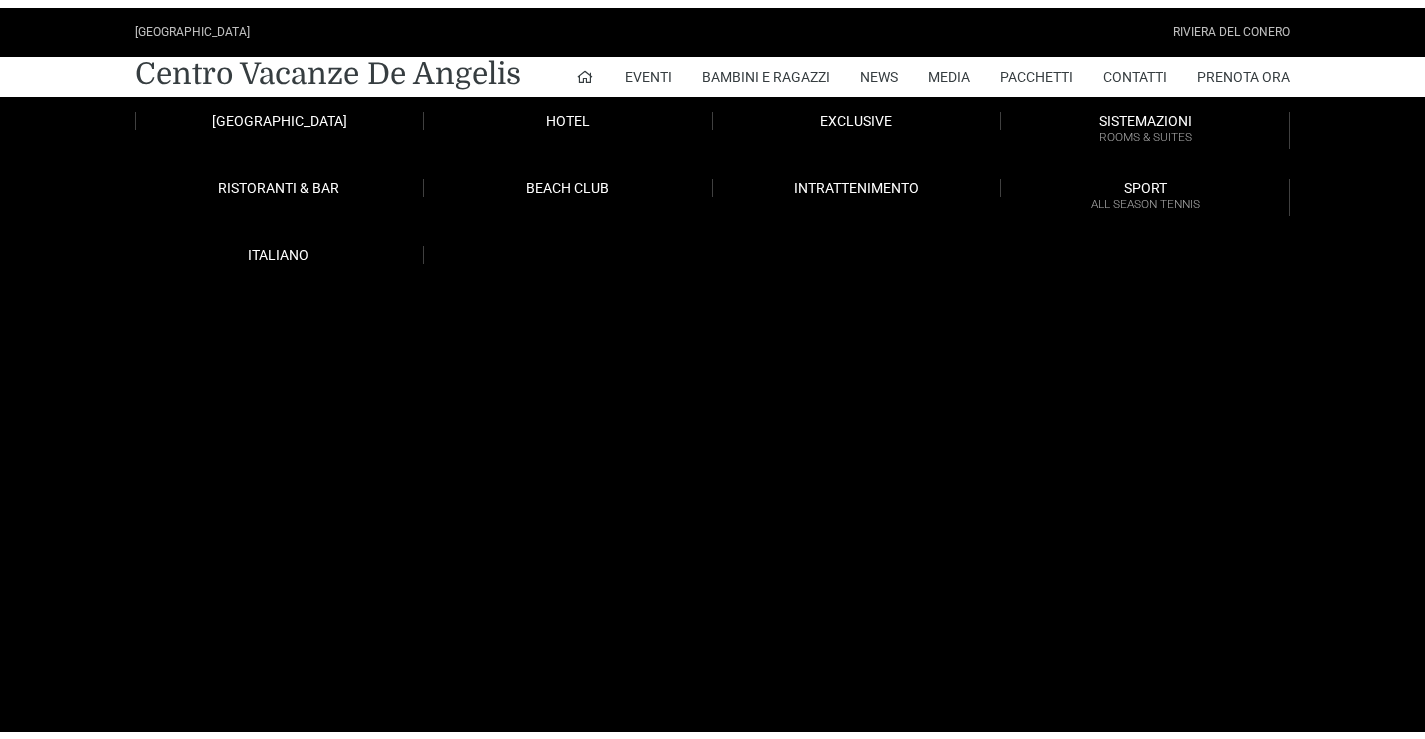 scroll, scrollTop: 0, scrollLeft: 0, axis: both 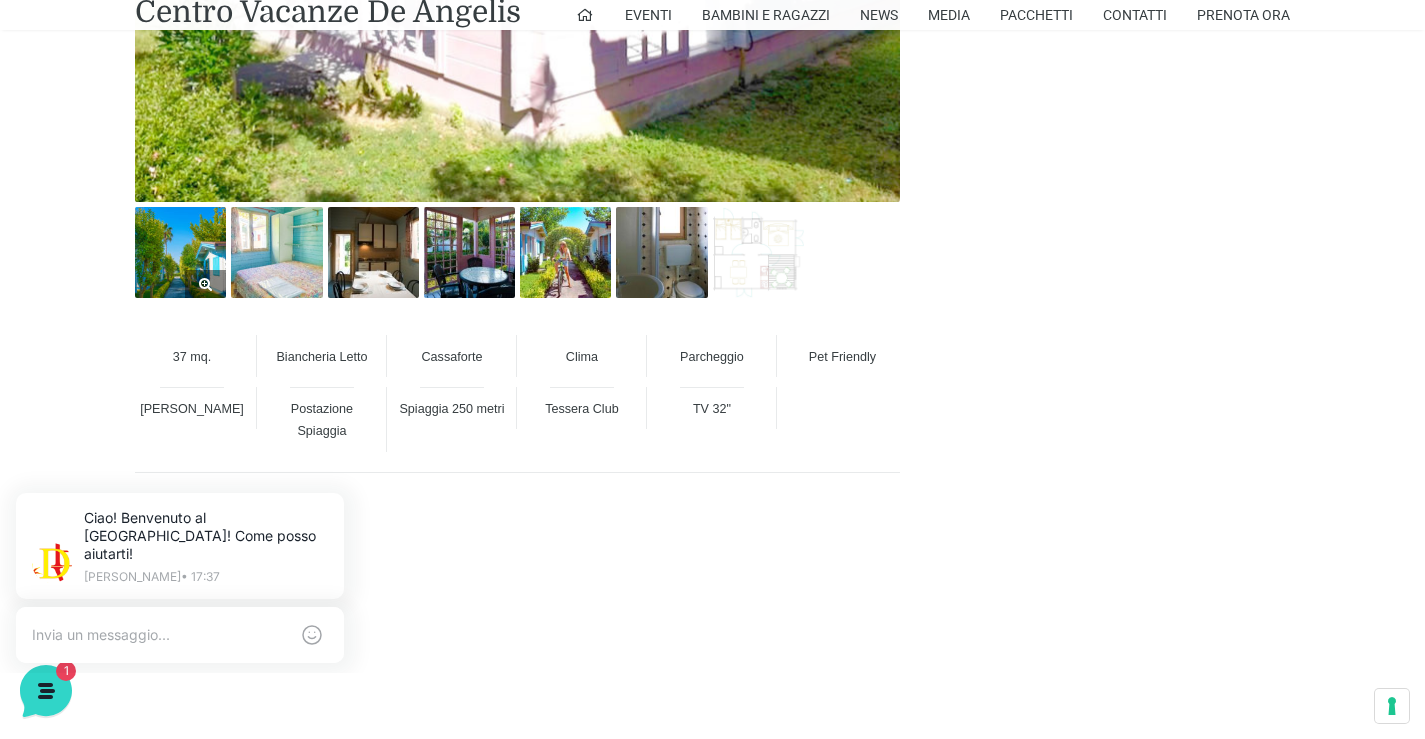 click at bounding box center (180, 252) 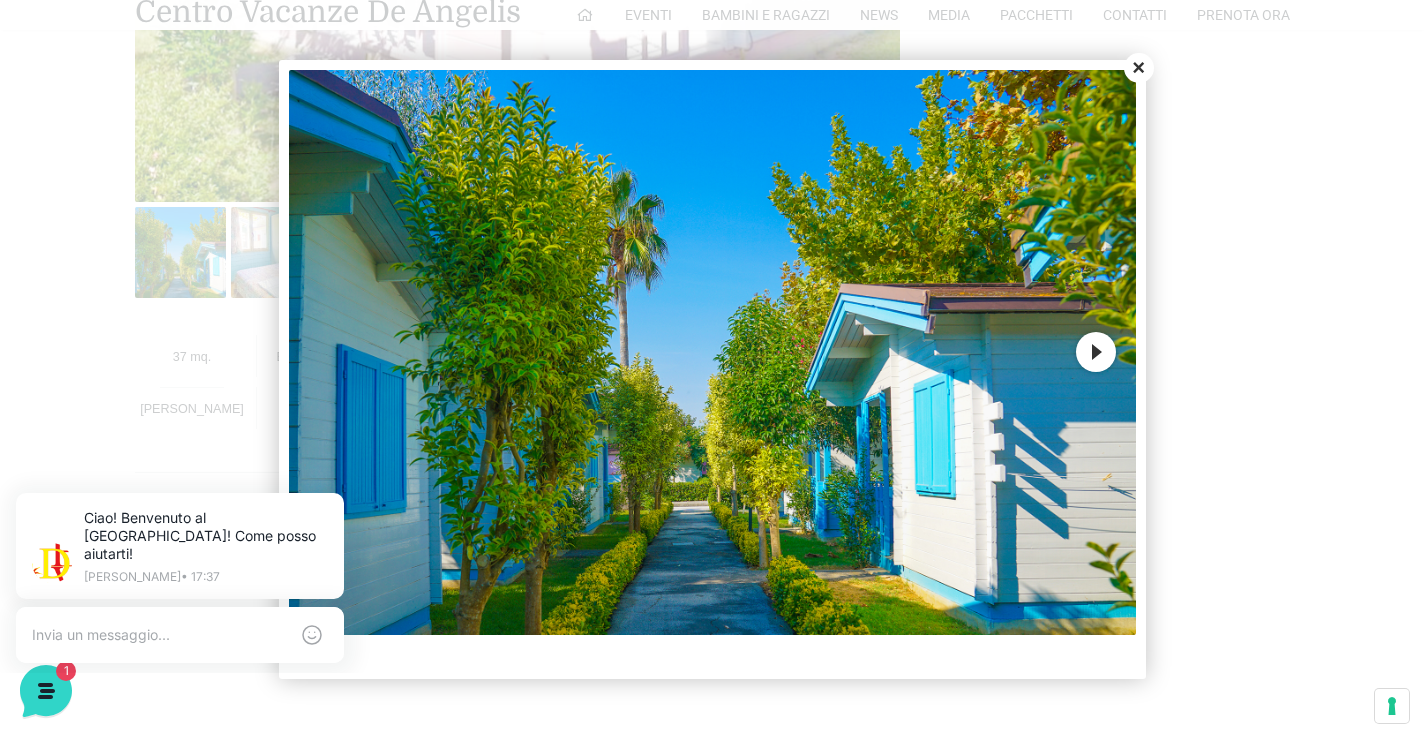click on "Next" at bounding box center (1096, 352) 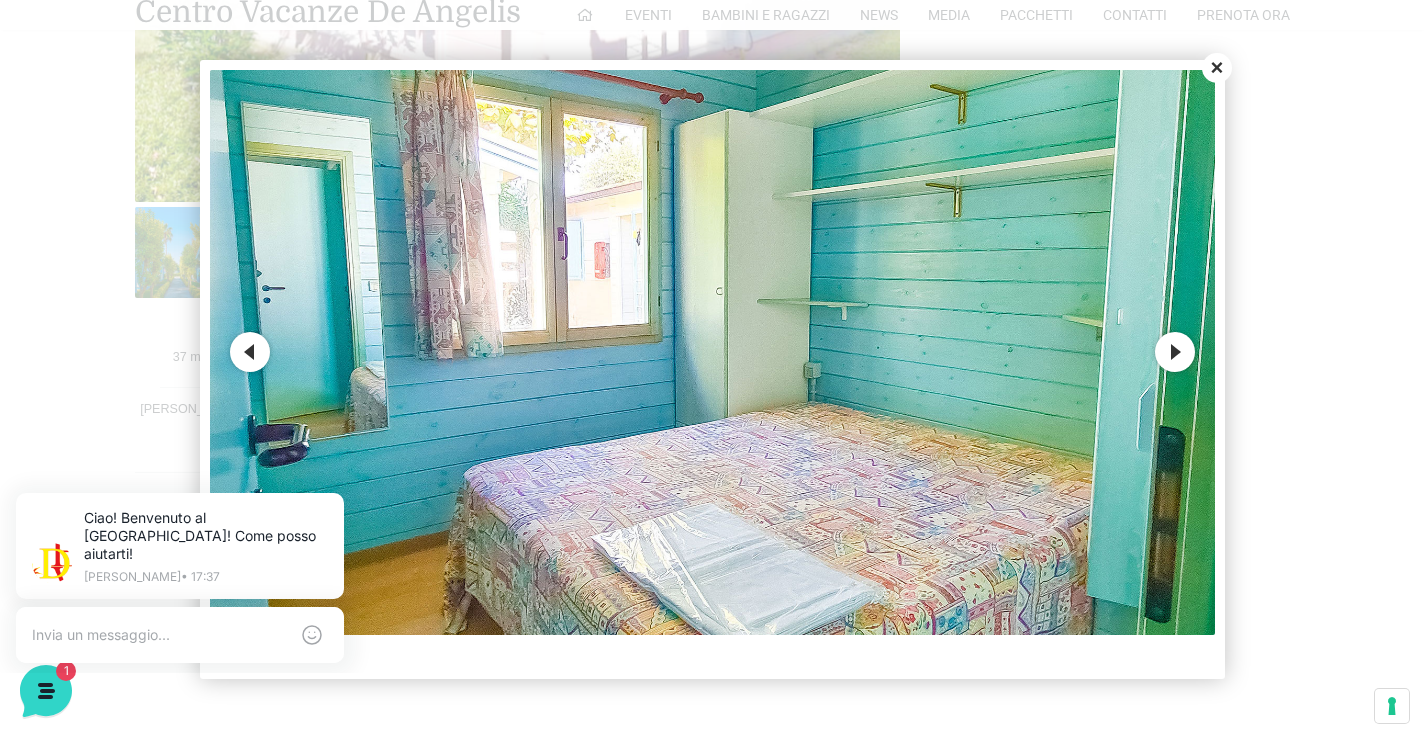 click on "Next" at bounding box center [1175, 352] 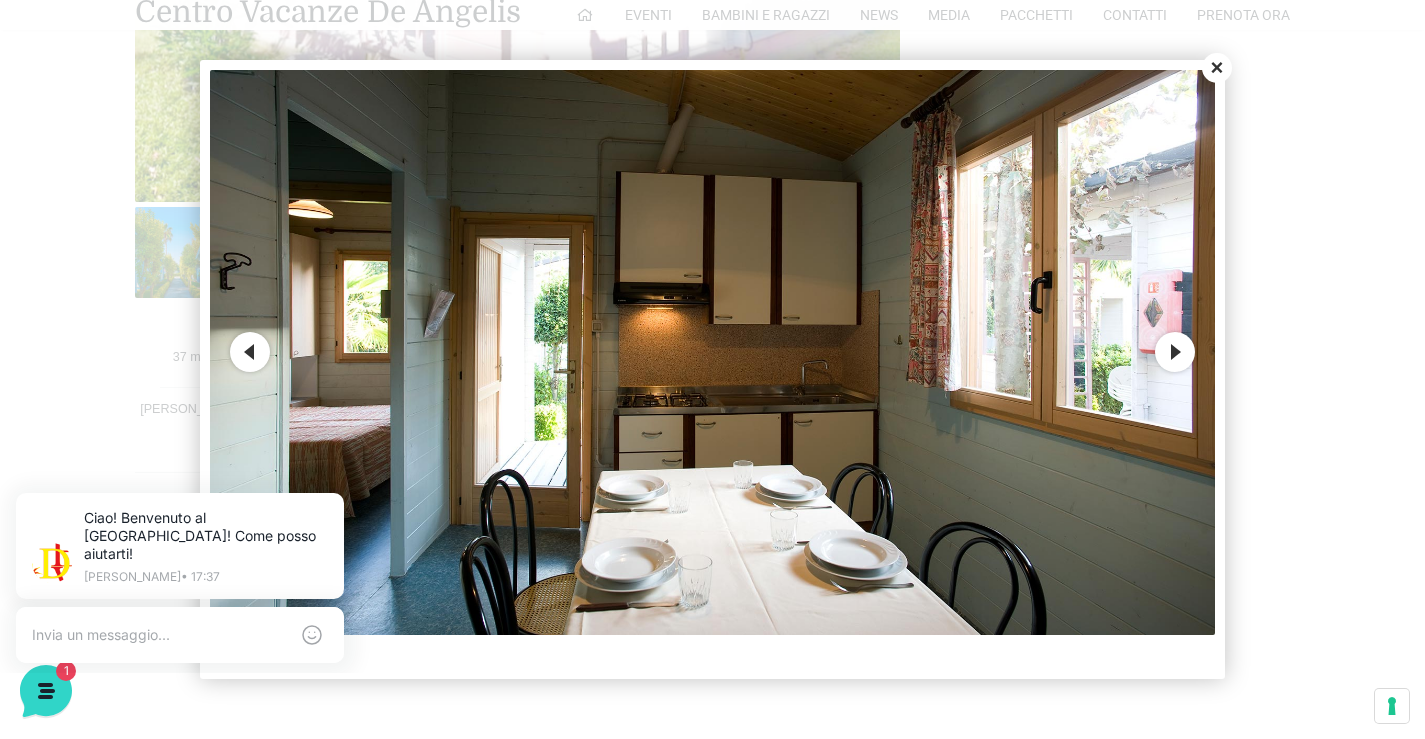 click on "Next" at bounding box center [1175, 352] 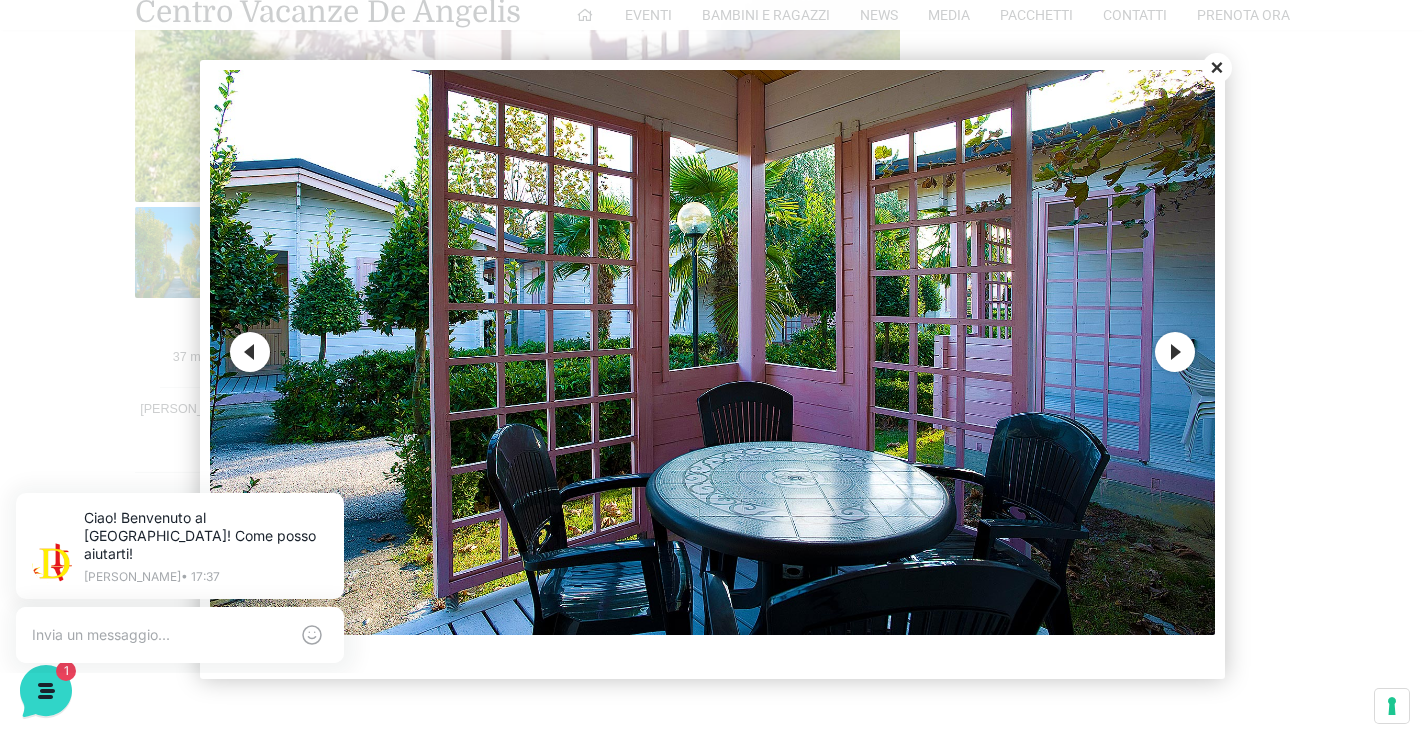 click on "Next" at bounding box center [1175, 352] 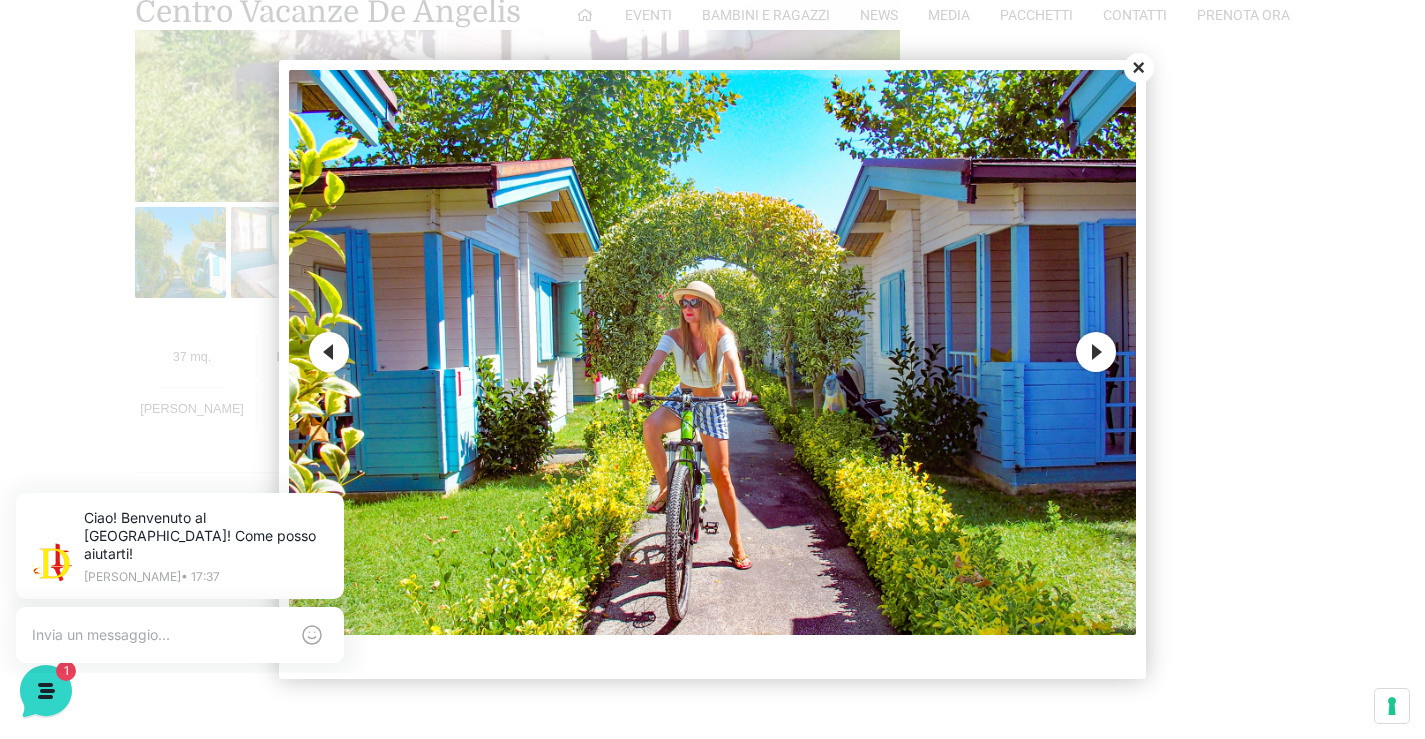 click on "Next" at bounding box center (1096, 352) 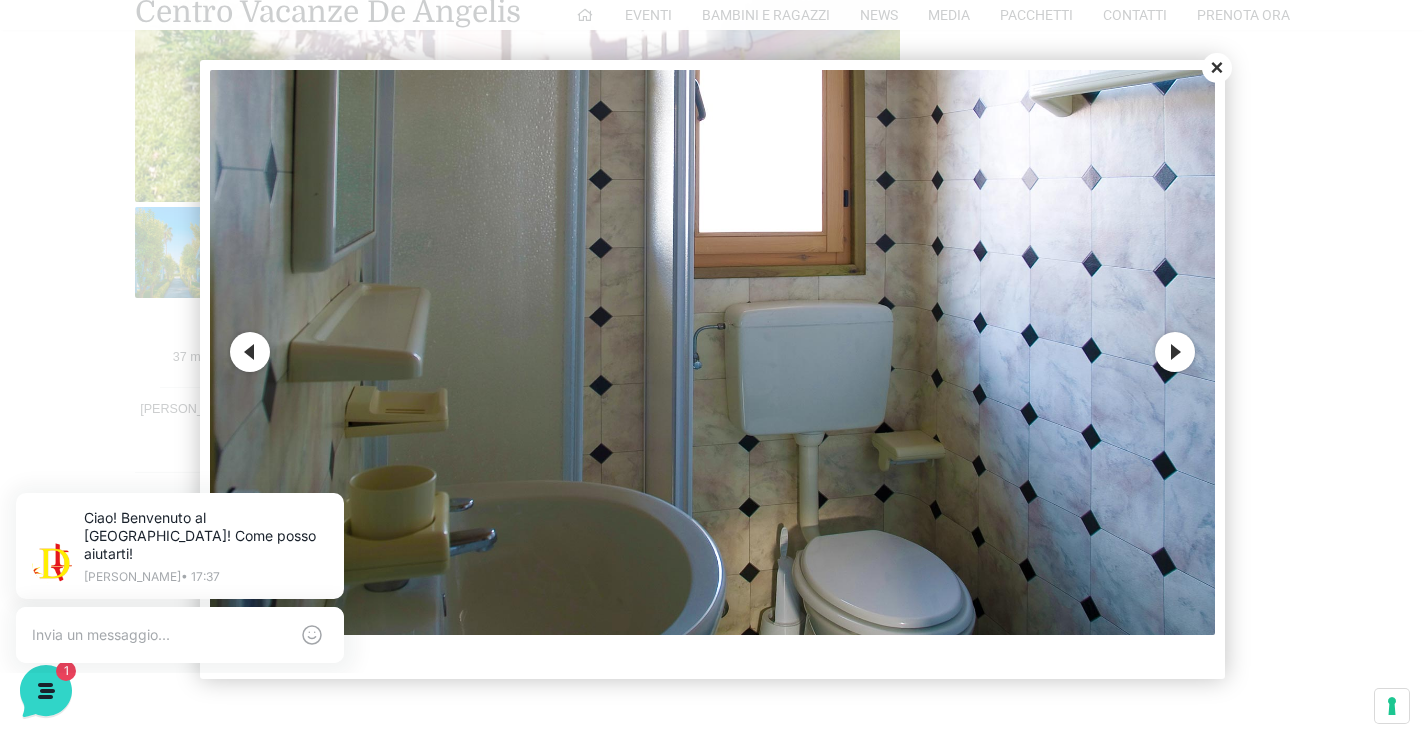 click on "Next" at bounding box center [1175, 352] 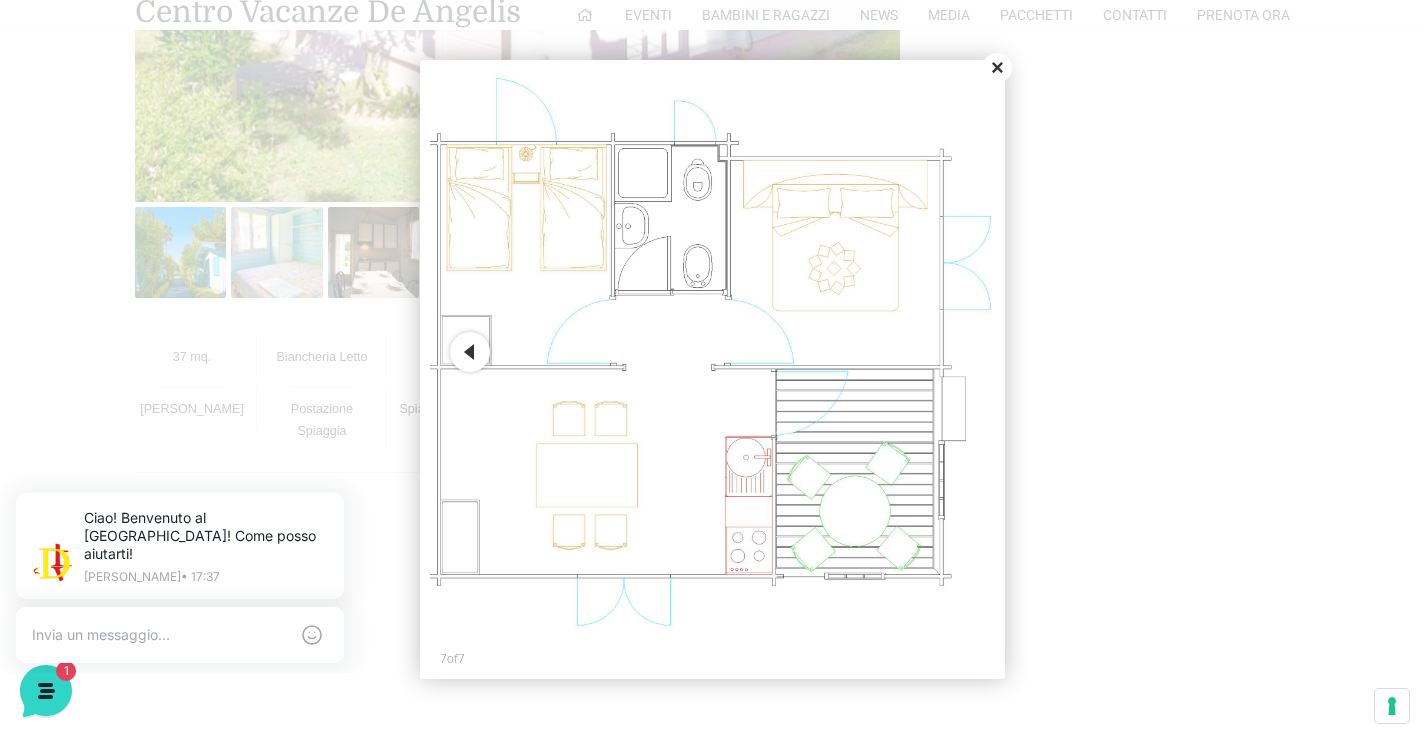 click on "Close" at bounding box center (997, 68) 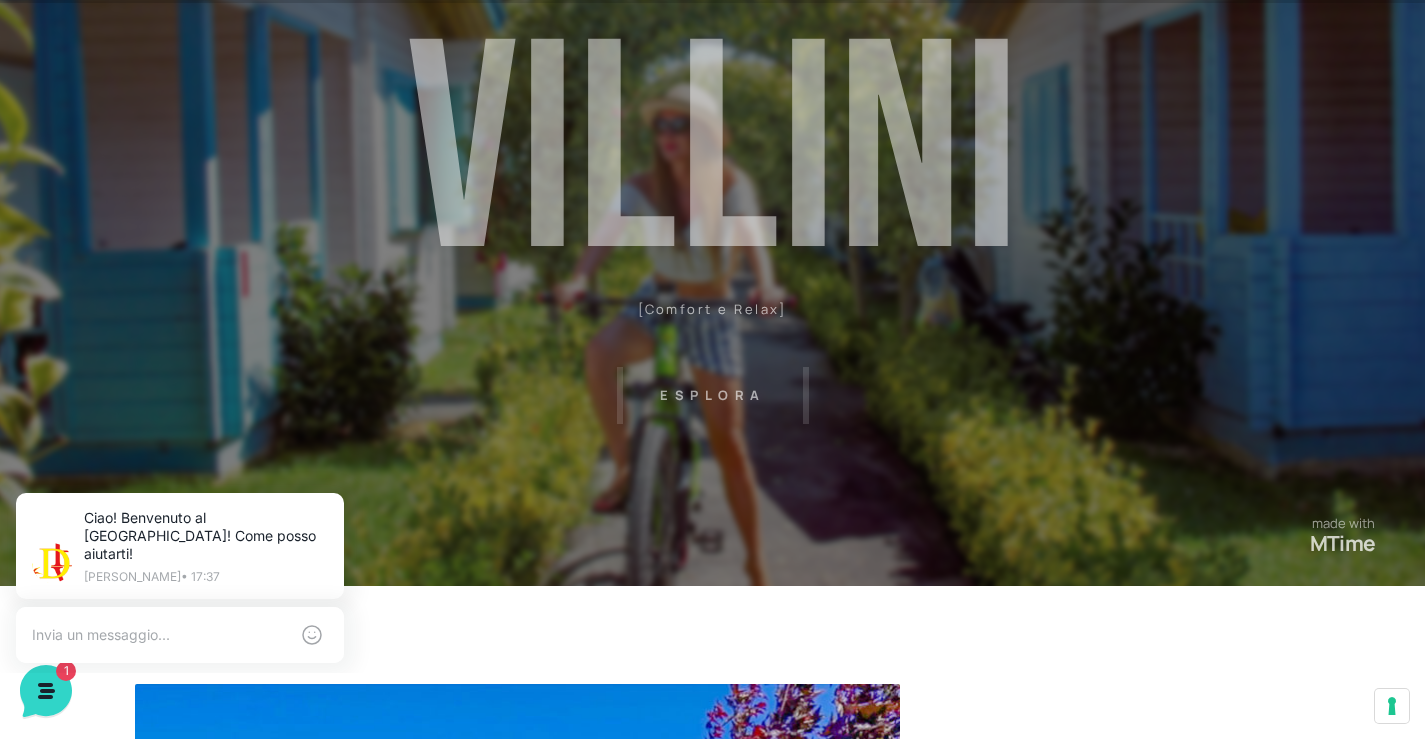 scroll, scrollTop: 0, scrollLeft: 0, axis: both 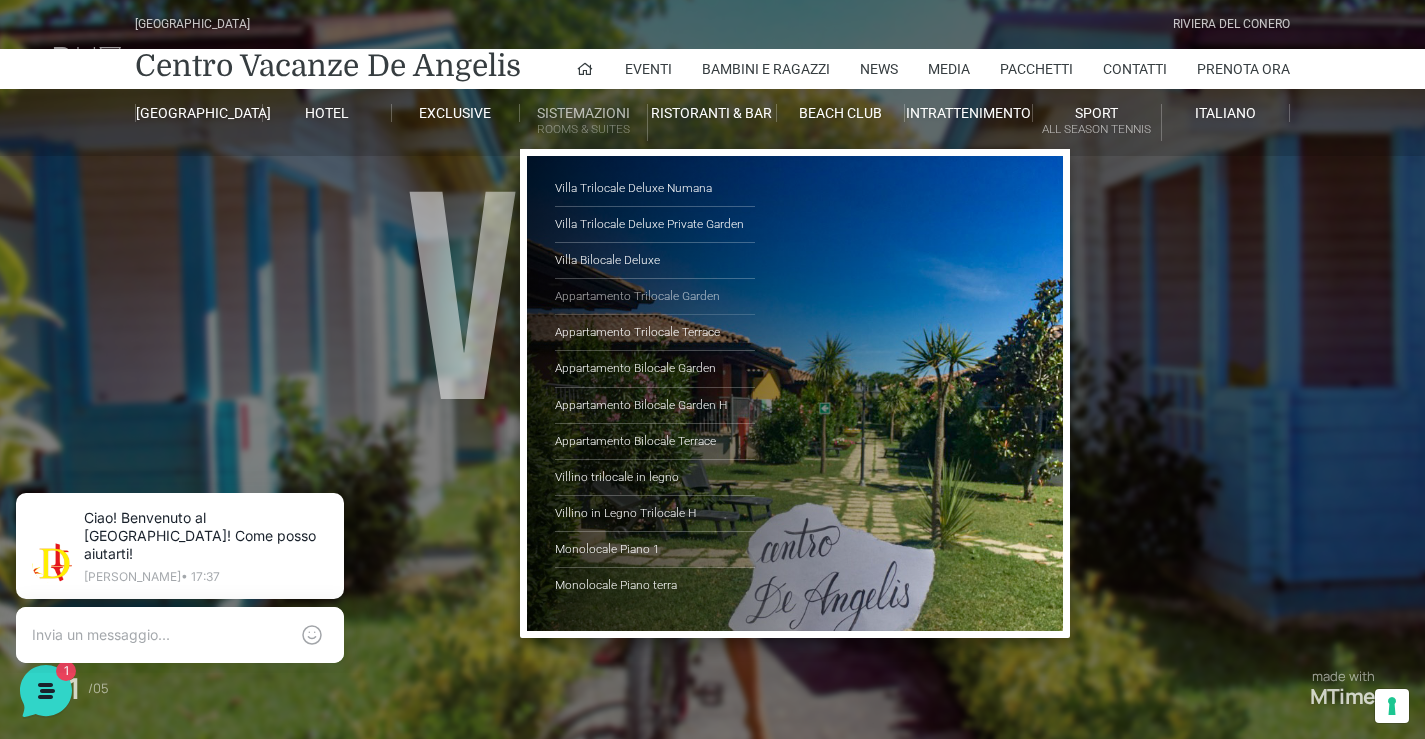 click on "Appartamento Trilocale Garden" at bounding box center [655, 297] 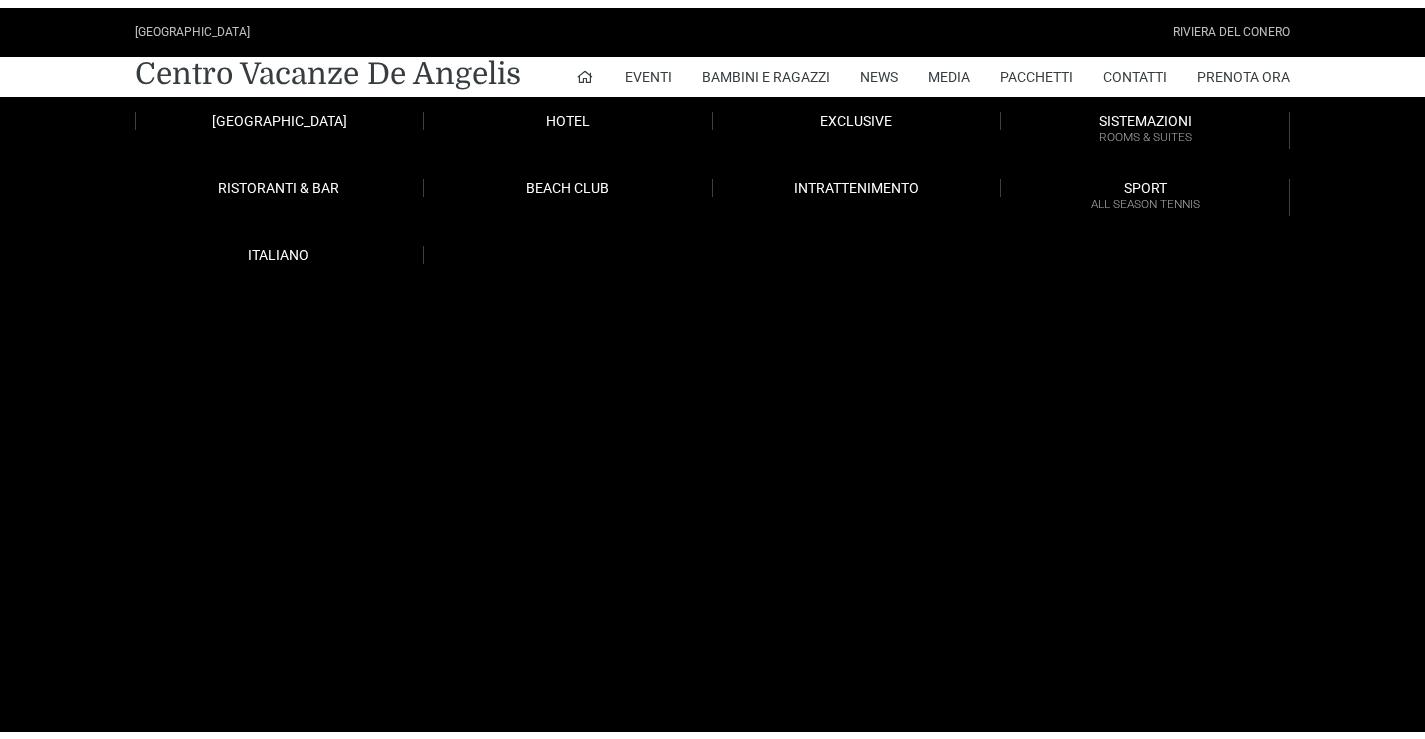scroll, scrollTop: 0, scrollLeft: 0, axis: both 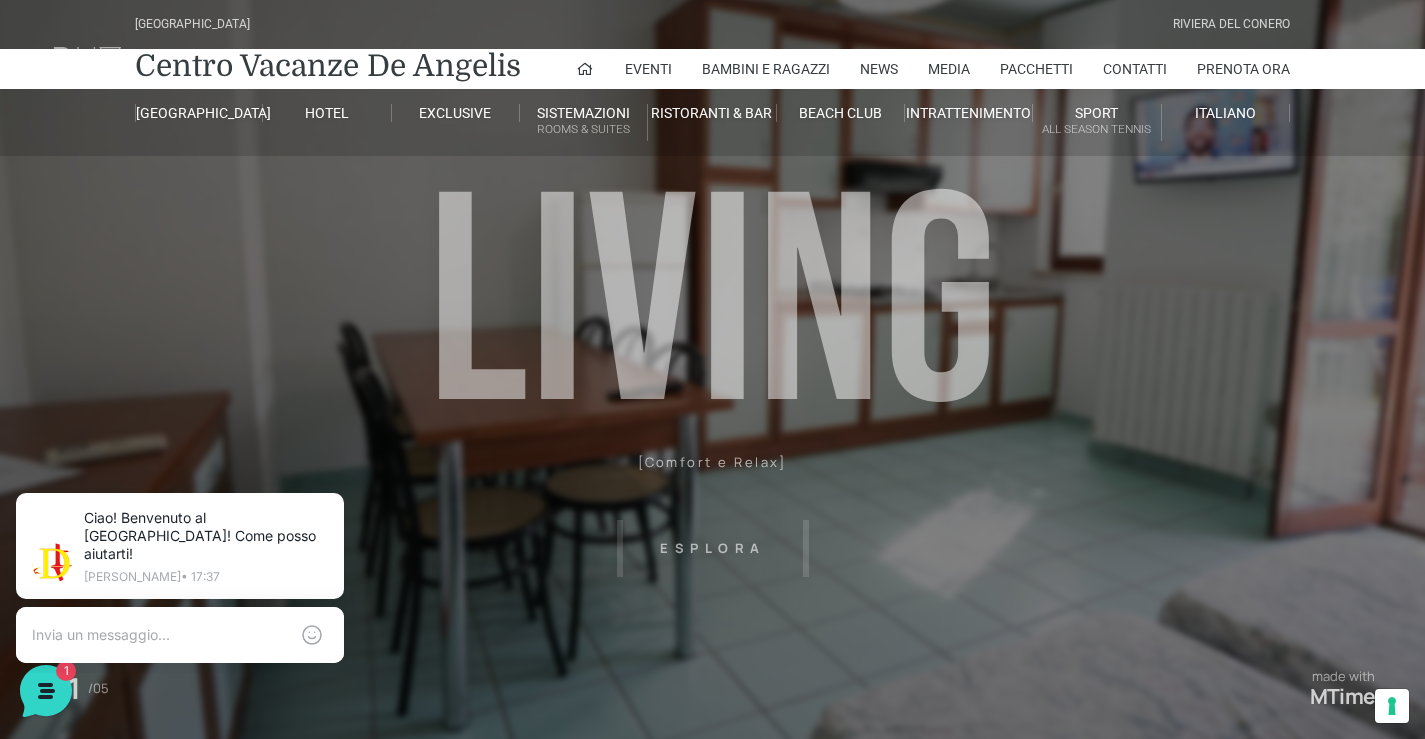 click on "Villaggio Hotel Resort
Riviera Del Conero
Centro Vacanze De Angelis
Eventi
Miss Italia
Cerimonie
Team building
Bambini e Ragazzi
Holly Beach Club
Holly Teeny Club
Holly Young Club
Piscine
Iscrizioni Holly Club
News
Media
Pacchetti
Contatti
Prenota Ora
De Angelis Resort
Parco Piscine
Oasi Naturale
Cappellina
Sala Convegni
Le Marche
Store
Concierge
Colonnina Ricarica
Mappa del Villaggio
Hotel
Suite Prestige
Camera Prestige
Camera Suite H
Sala Meeting
Exclusive
Villa Luxury
Dimora Padronale
Villa 601 Alpine
Villa Classic
Bilocale Garden Gold
Sistemazioni Rooms & Suites
Villa Trilocale Deluxe Numana
Villa Trilocale Deluxe Private Garden
Villa Bilocale Deluxe
Appartamento Trilocale Garden" at bounding box center (712, 450) 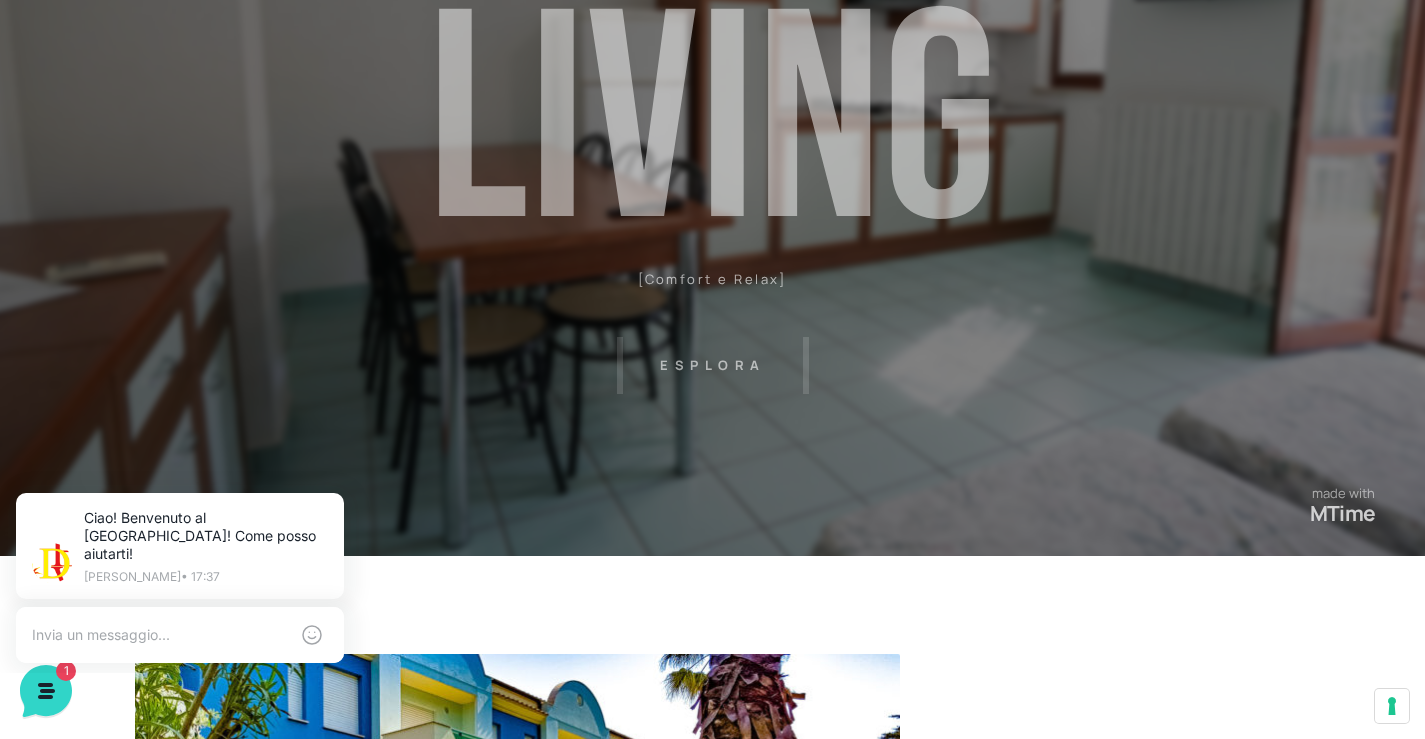 scroll, scrollTop: 0, scrollLeft: 0, axis: both 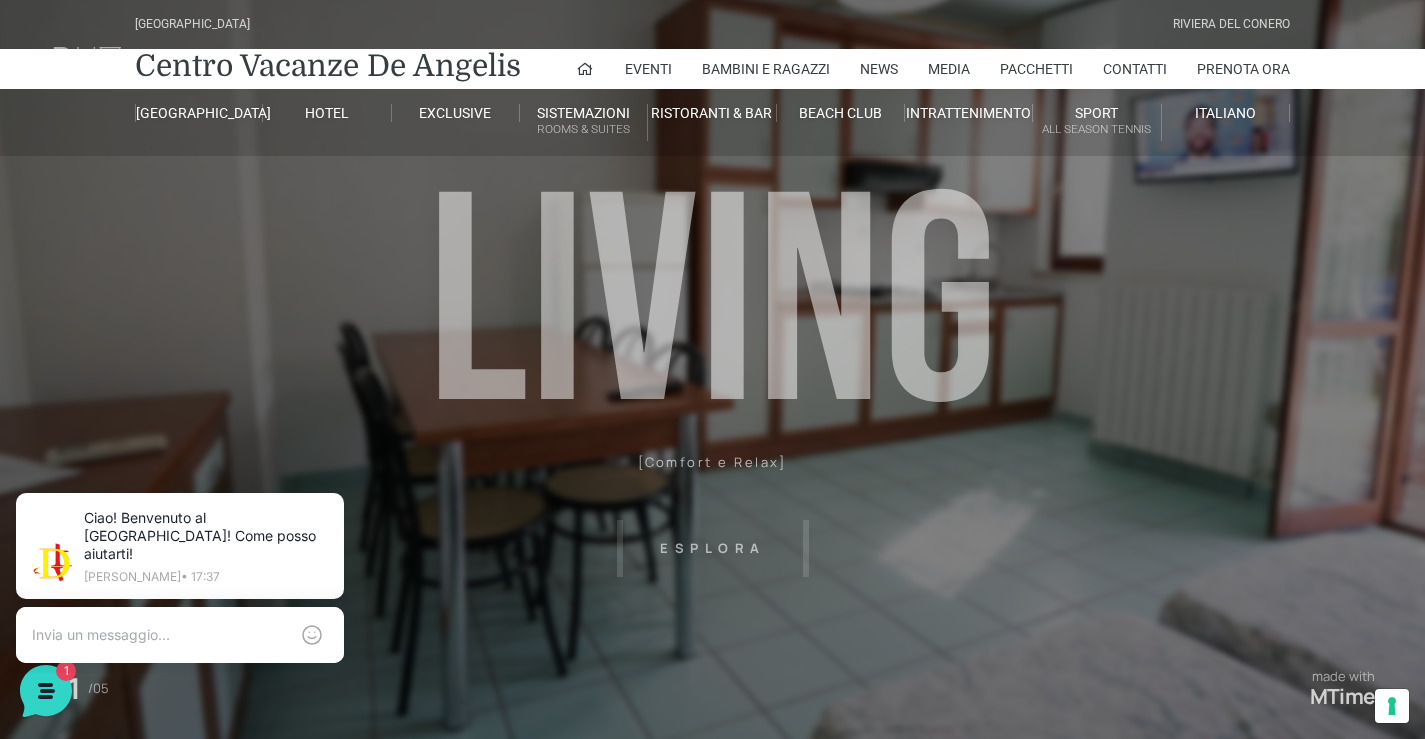 click on "Villaggio Hotel Resort
Riviera Del Conero
Centro Vacanze De Angelis
Eventi
Miss Italia
Cerimonie
Team building
Bambini e Ragazzi
Holly Beach Club
Holly Teeny Club
Holly Young Club
Piscine
Iscrizioni Holly Club
News
Media
Pacchetti
Contatti
Prenota Ora
De Angelis Resort
Parco Piscine
Oasi Naturale
Cappellina
Sala Convegni
Le Marche
Store
Concierge
Colonnina Ricarica
Mappa del Villaggio
Hotel
Suite Prestige
Camera Prestige
Camera Suite H
Sala Meeting
Exclusive
Villa Luxury
Dimora Padronale
Villa 601 Alpine
Villa Classic
Bilocale Garden Gold
Sistemazioni Rooms & Suites
Villa Trilocale Deluxe Numana
Villa Trilocale Deluxe Private Garden
Villa Bilocale Deluxe
Appartamento Trilocale Garden" at bounding box center (712, 450) 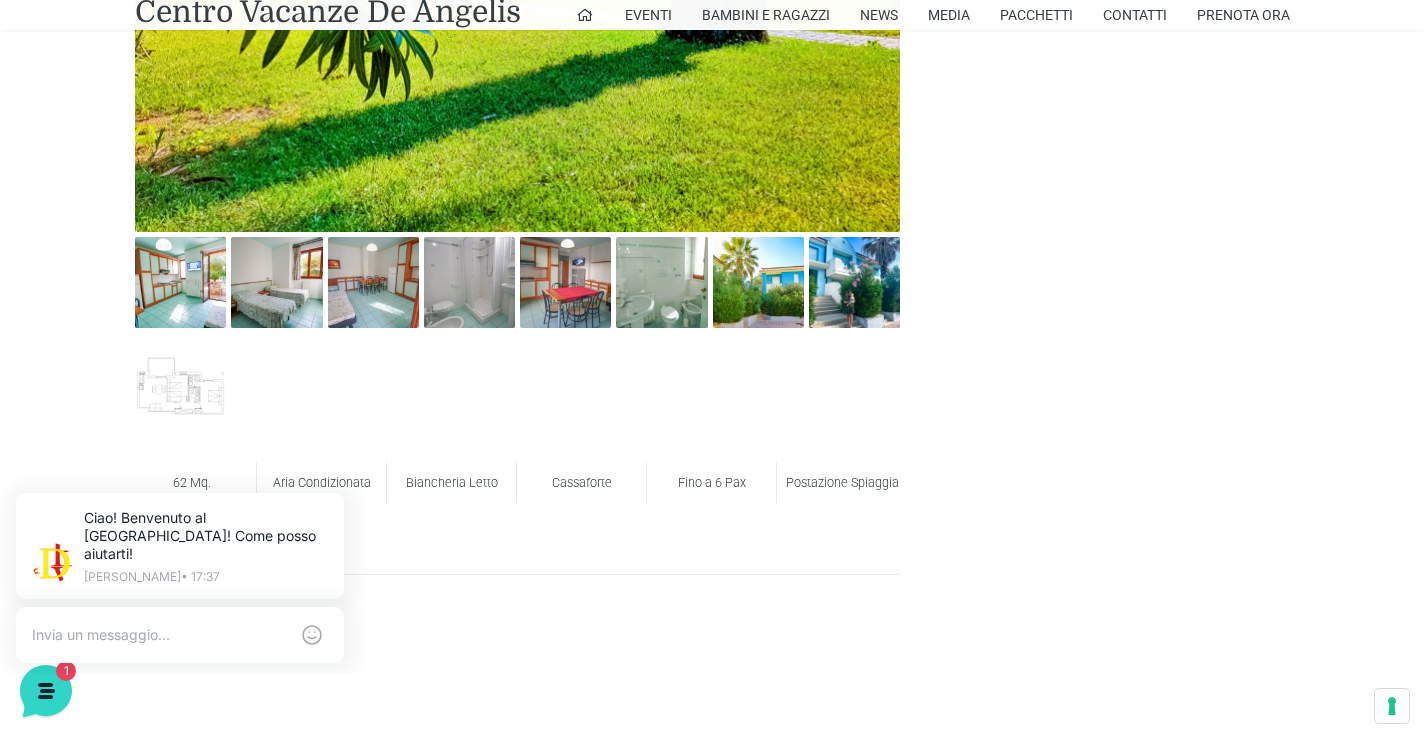 scroll, scrollTop: 1000, scrollLeft: 0, axis: vertical 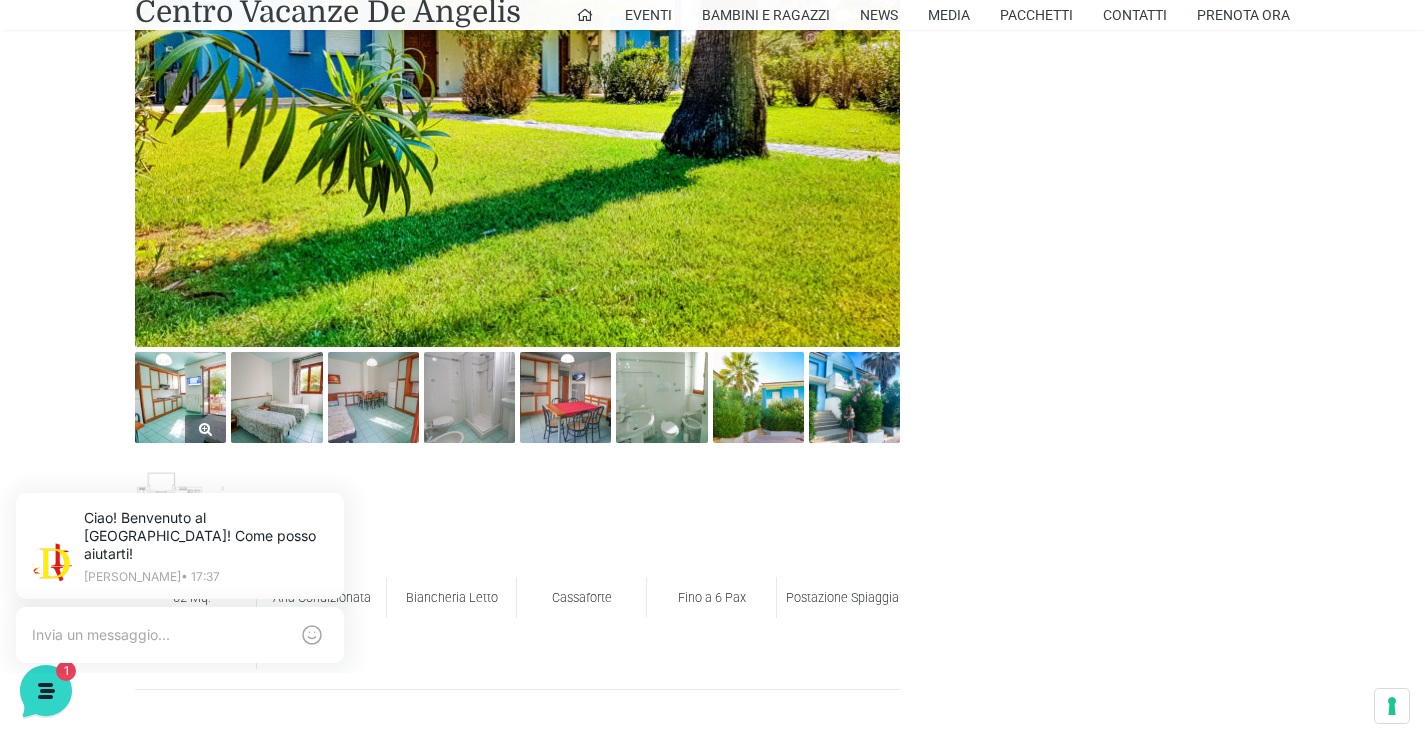 click at bounding box center [180, 397] 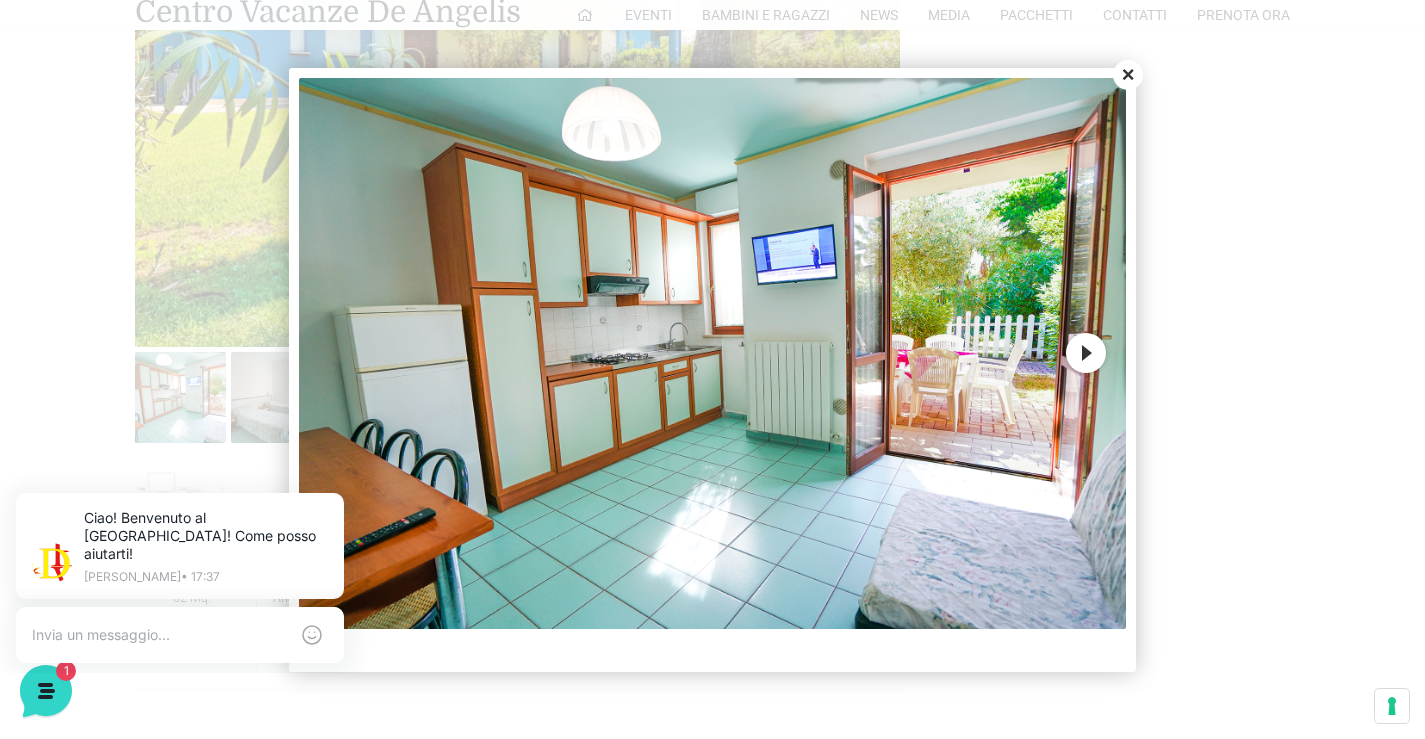 click on "Next" at bounding box center (1086, 353) 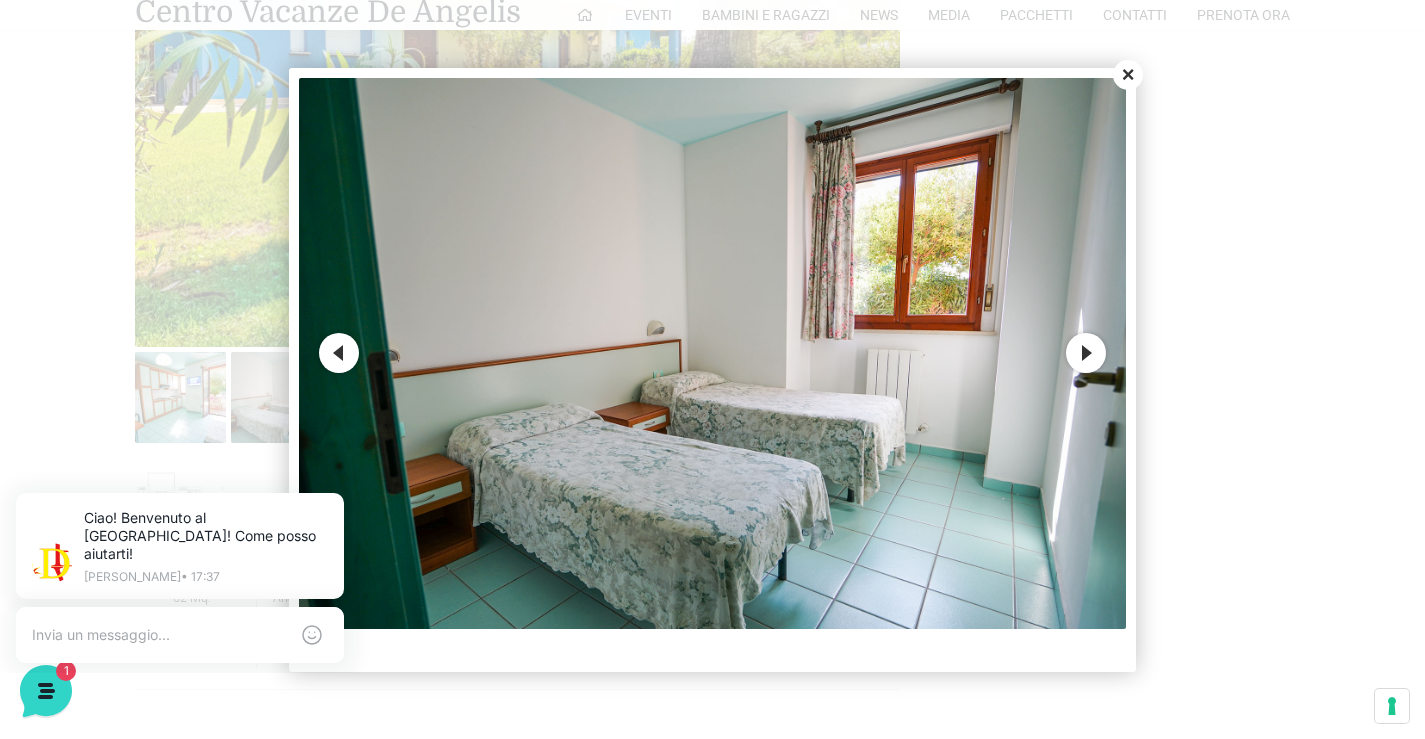 click on "Next" at bounding box center (1086, 353) 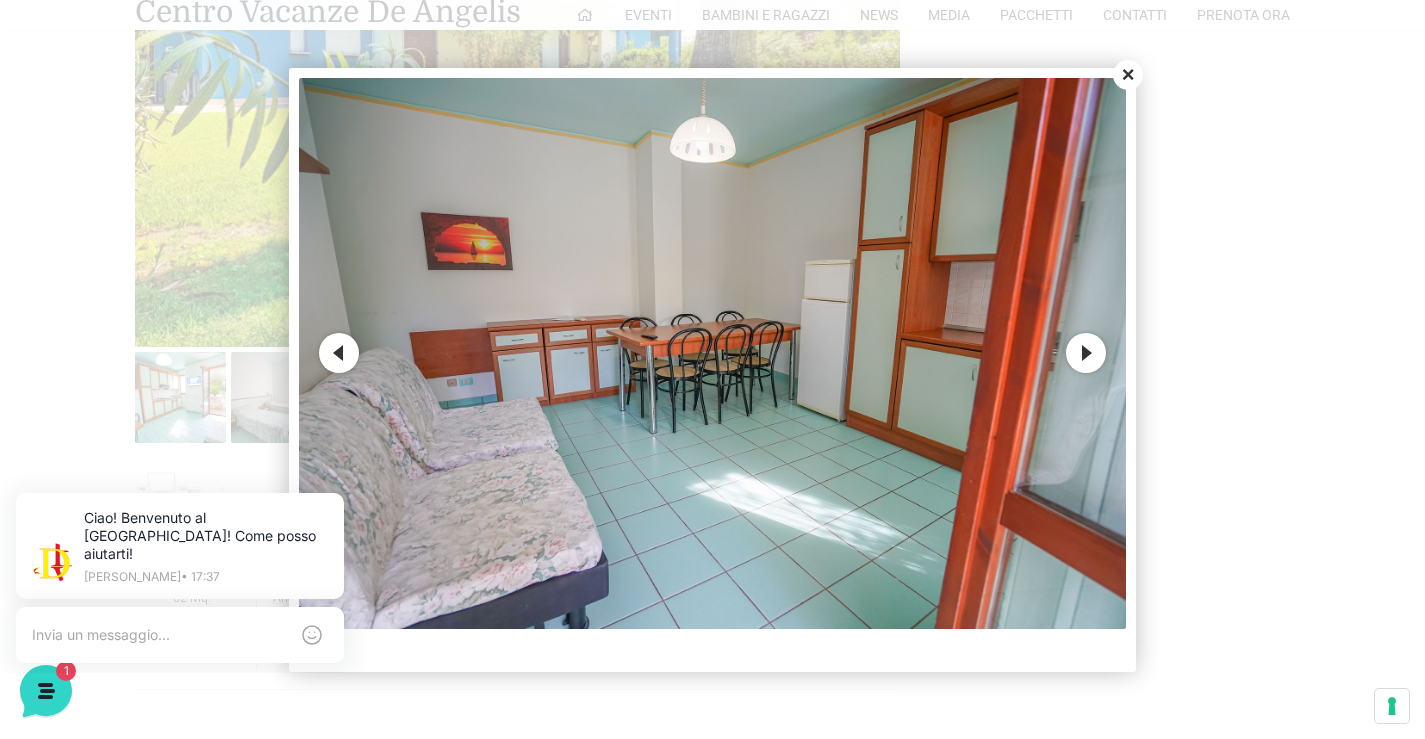 click on "Next" at bounding box center (1086, 353) 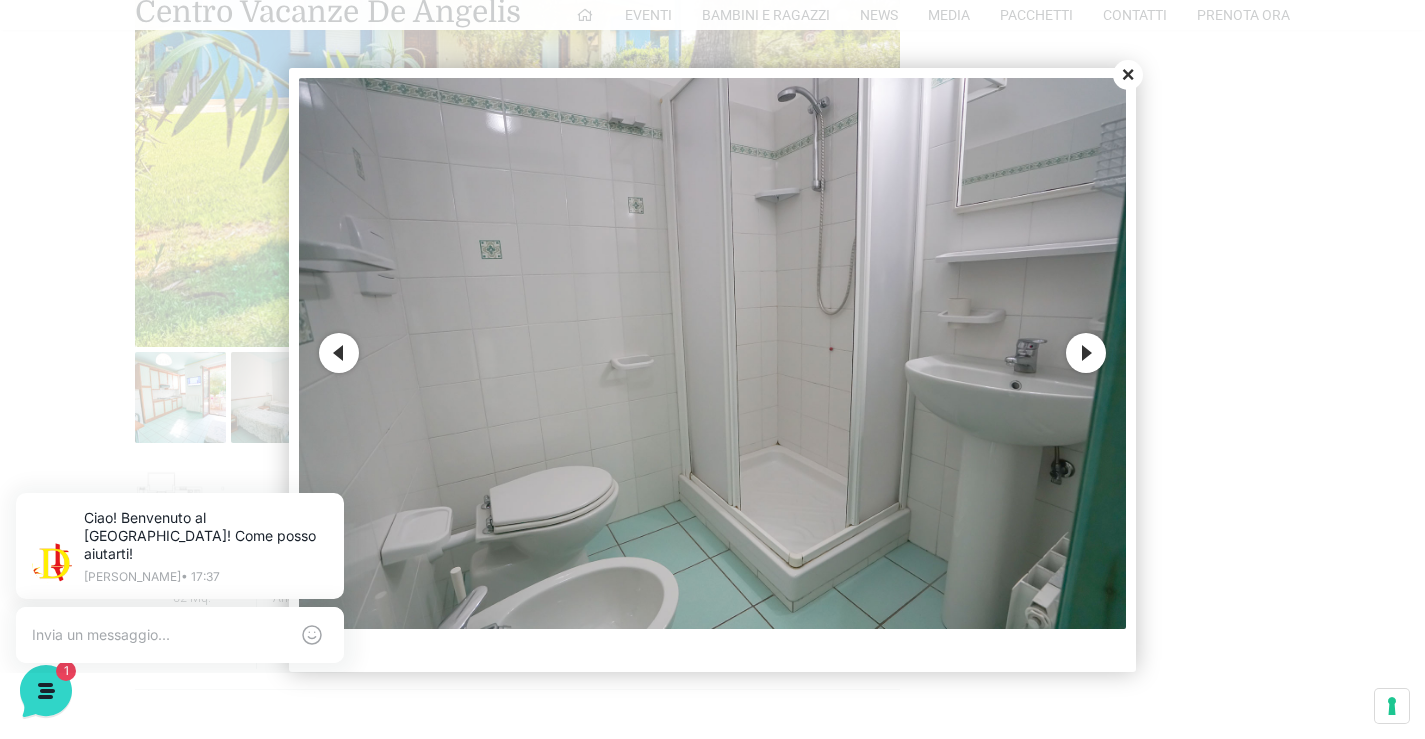 click on "Next" at bounding box center [1086, 353] 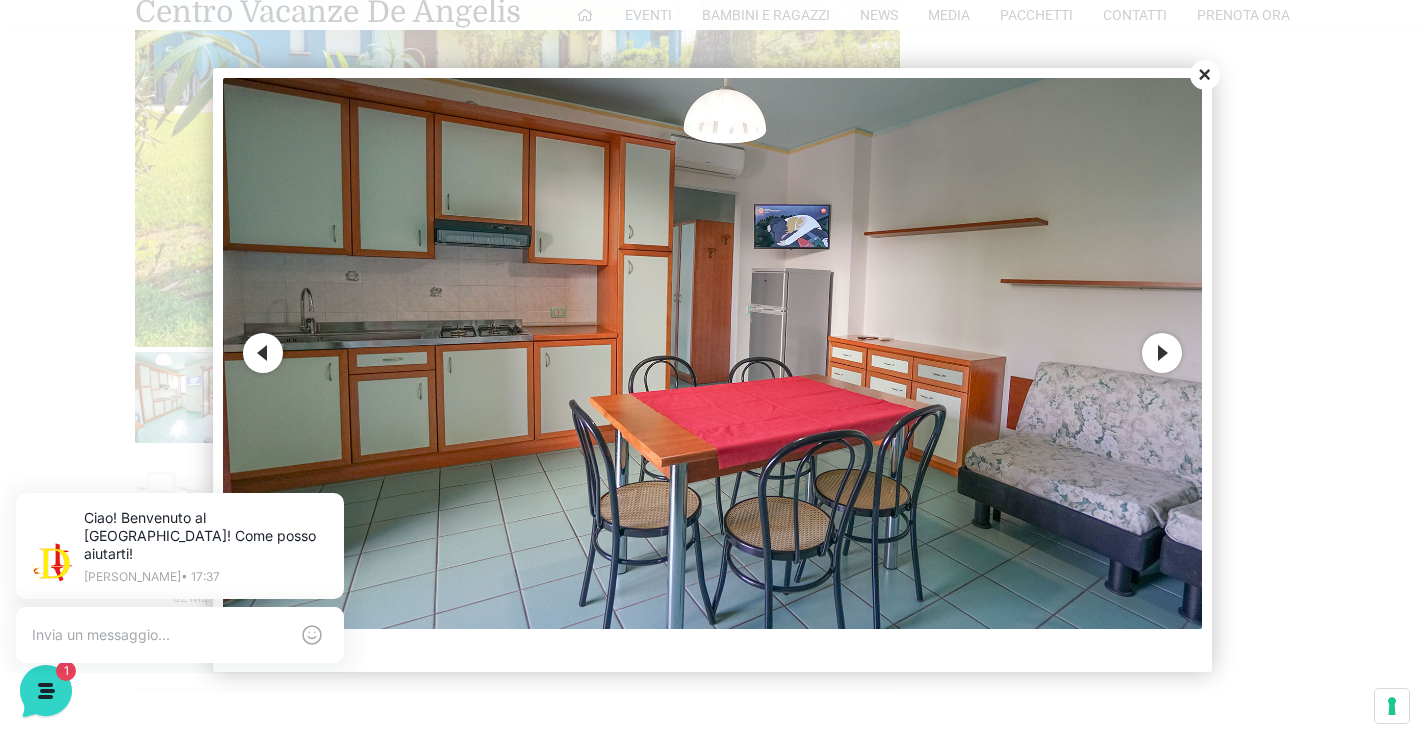 click on "Next" at bounding box center [1162, 353] 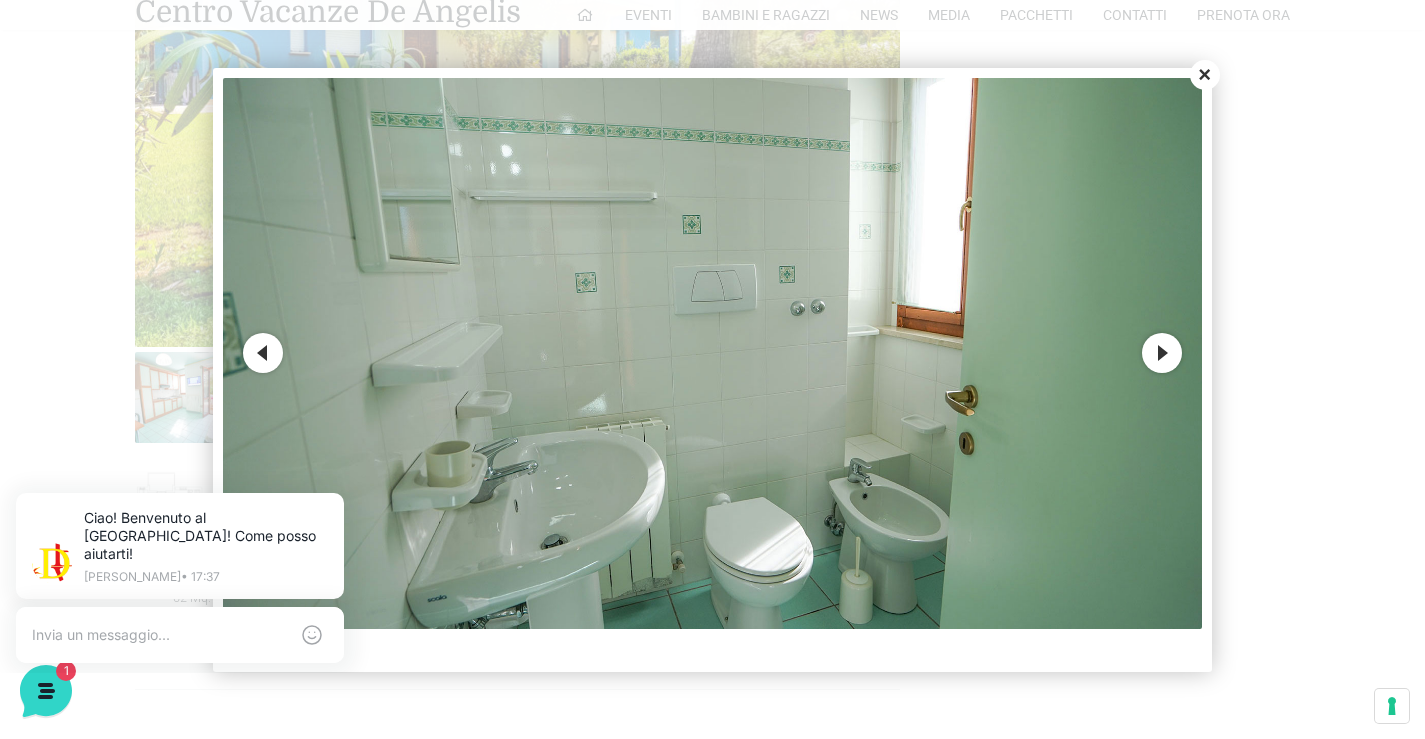 click on "Next" at bounding box center [1162, 353] 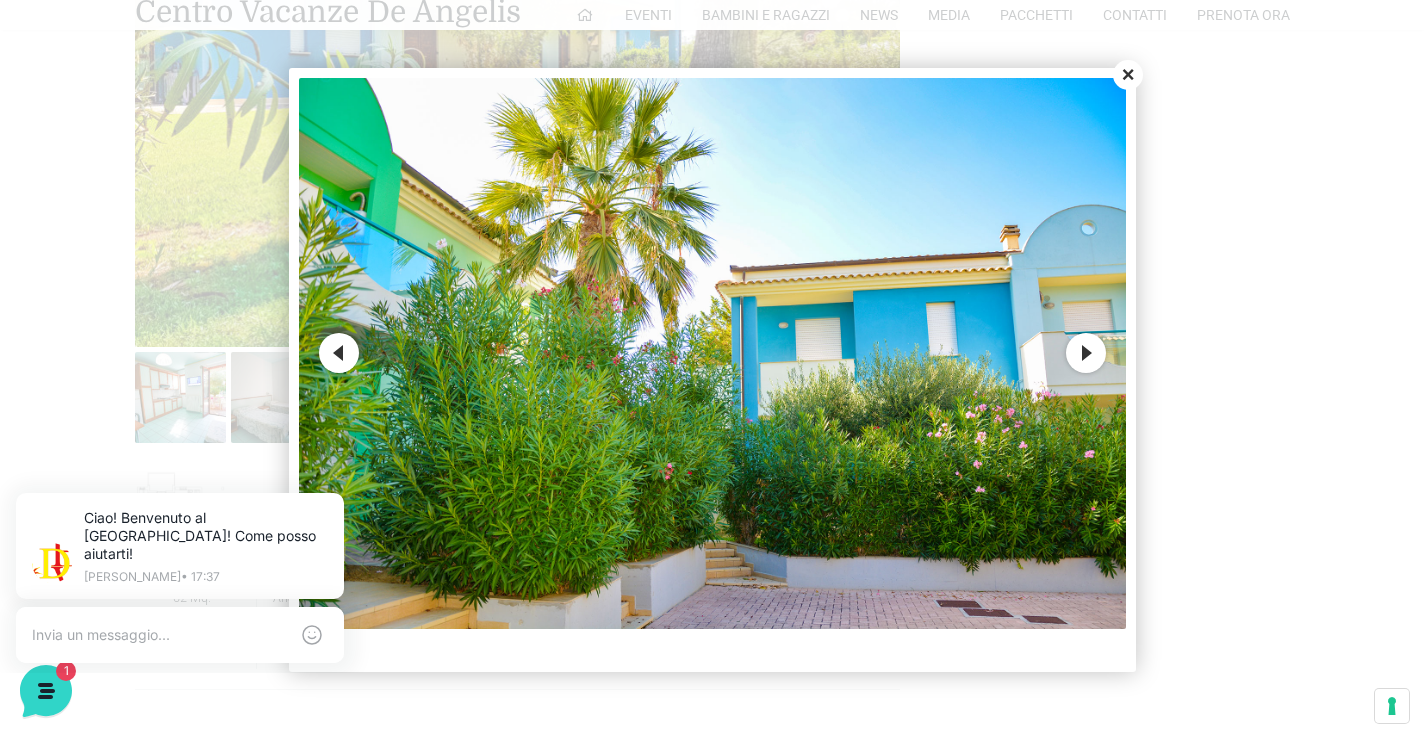 click on "Next" at bounding box center (1086, 353) 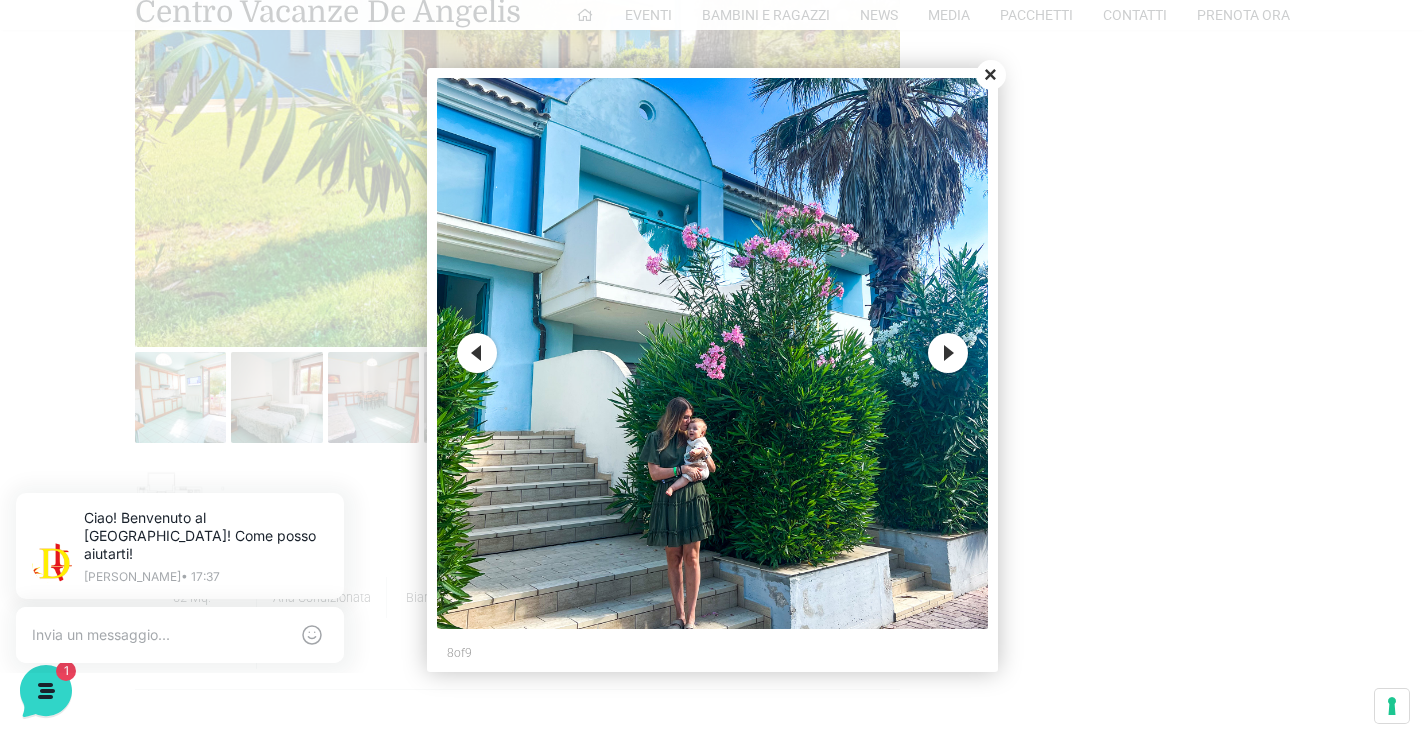 click on "Next" at bounding box center [948, 353] 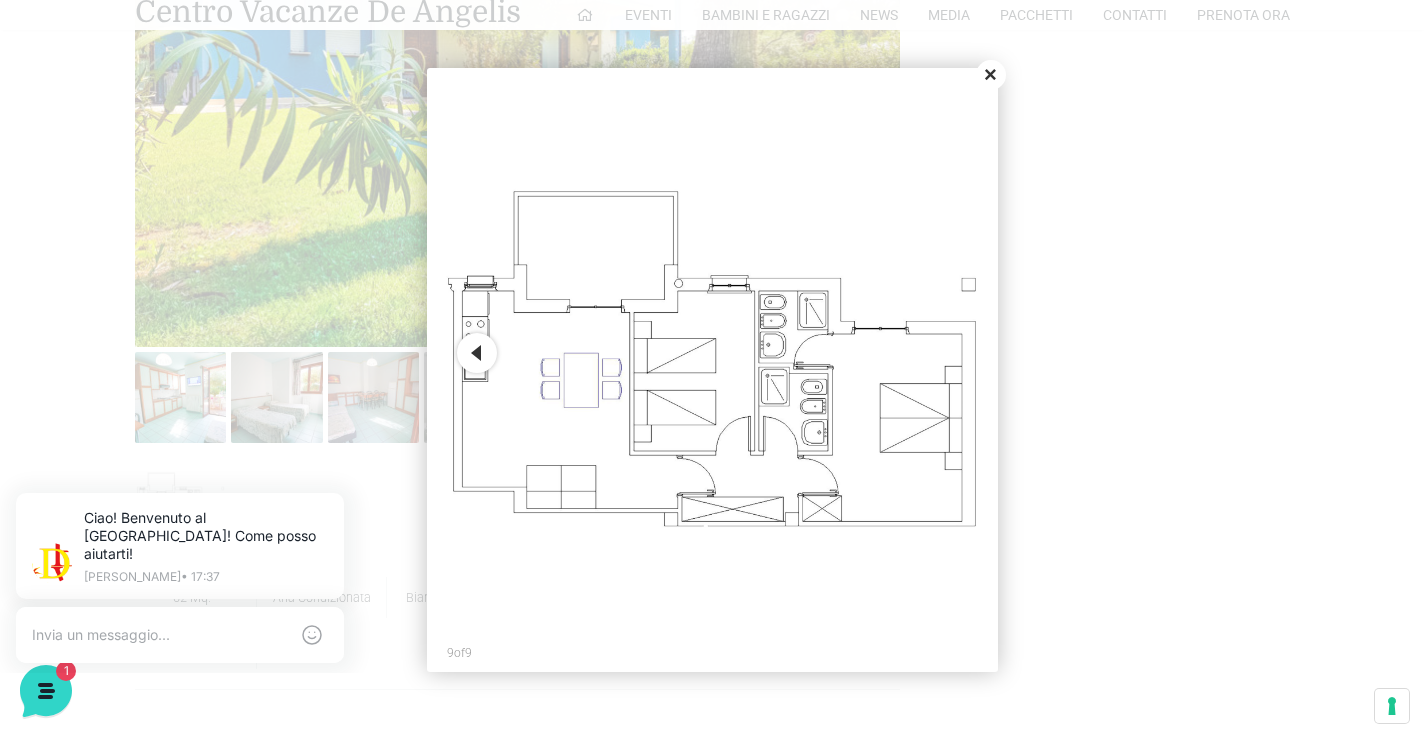 click on "Close" at bounding box center [991, 75] 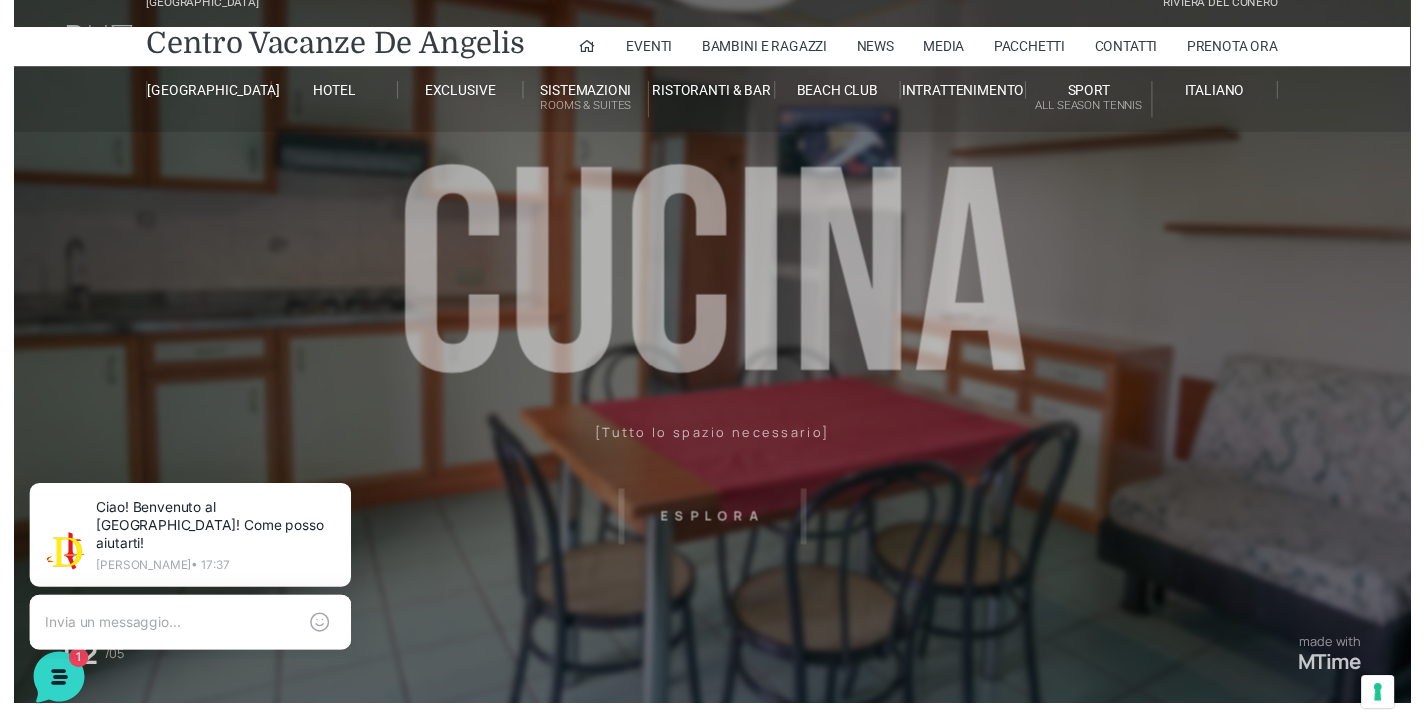 scroll, scrollTop: 0, scrollLeft: 0, axis: both 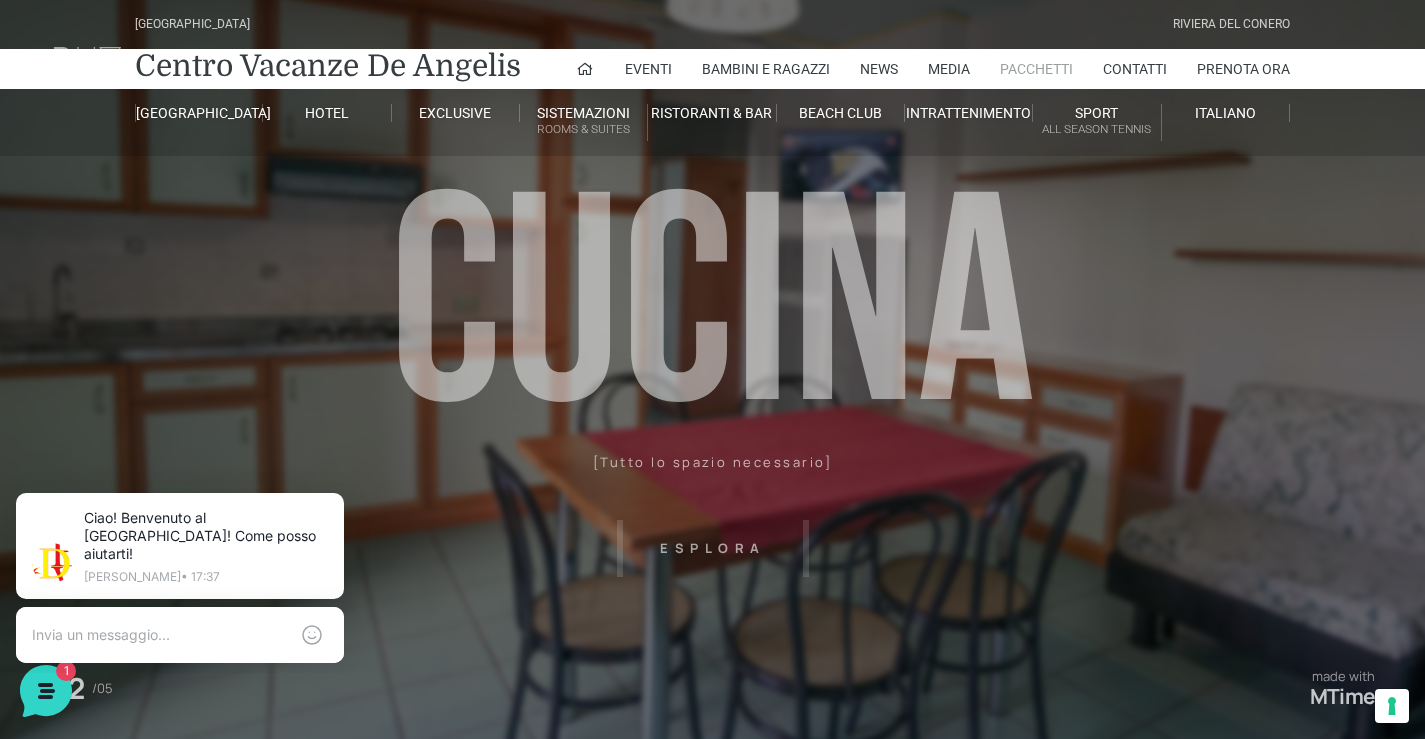 click on "Pacchetti" at bounding box center (1036, 69) 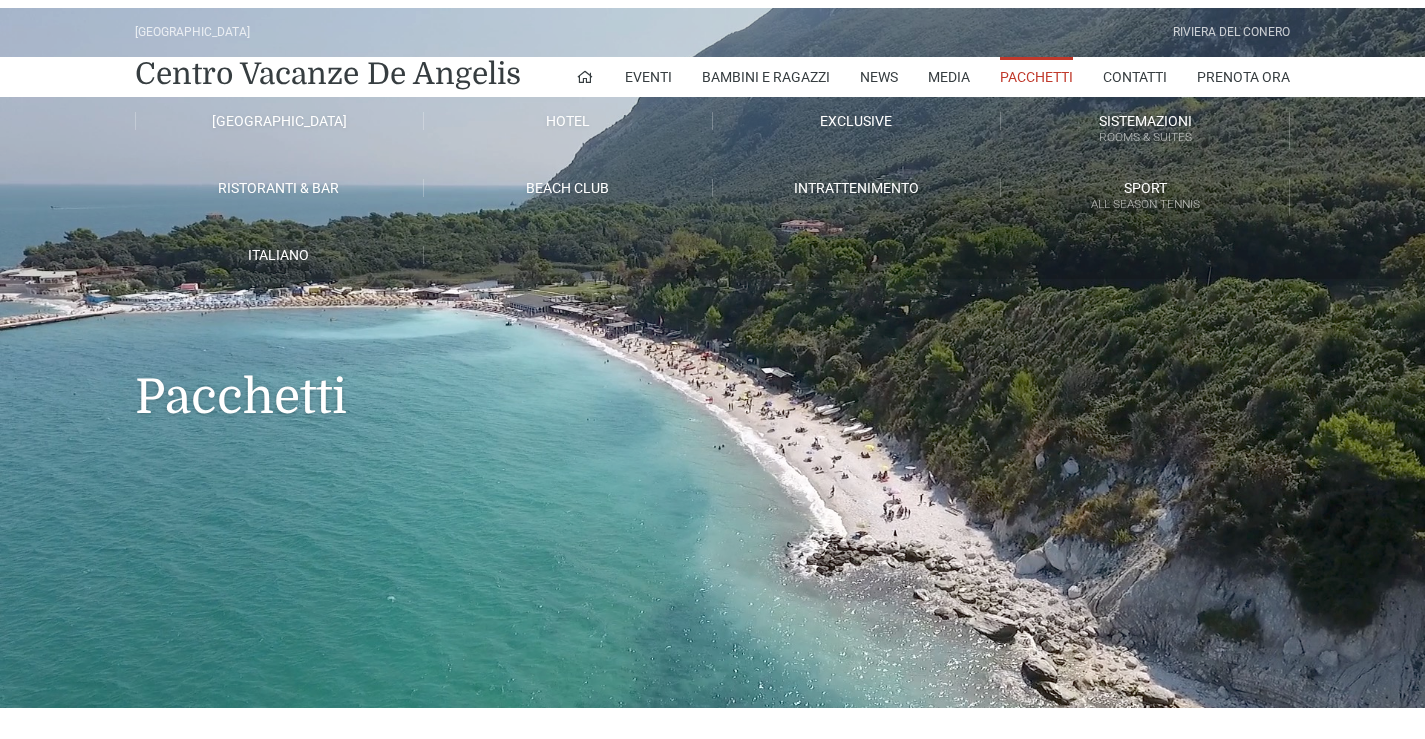 scroll, scrollTop: 0, scrollLeft: 0, axis: both 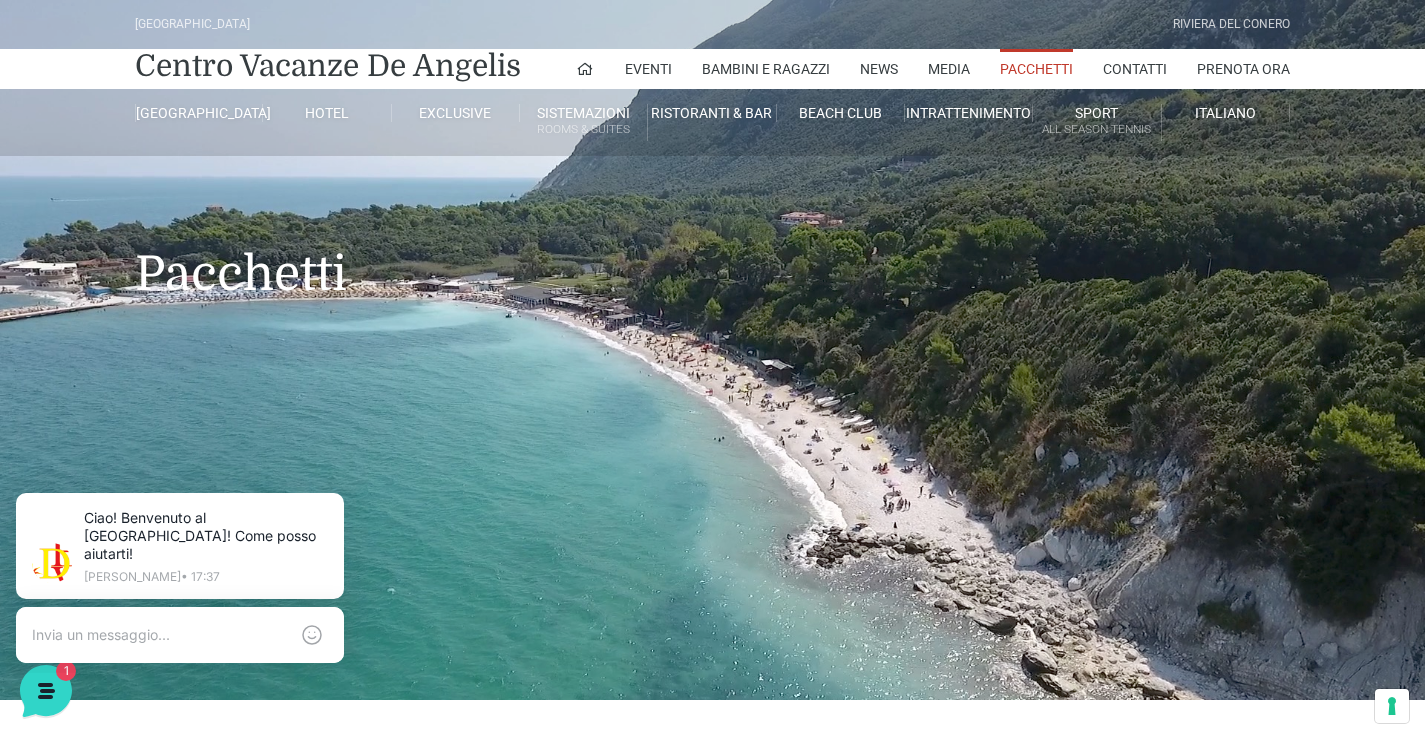 click on "Pacchetti" at bounding box center (1036, 69) 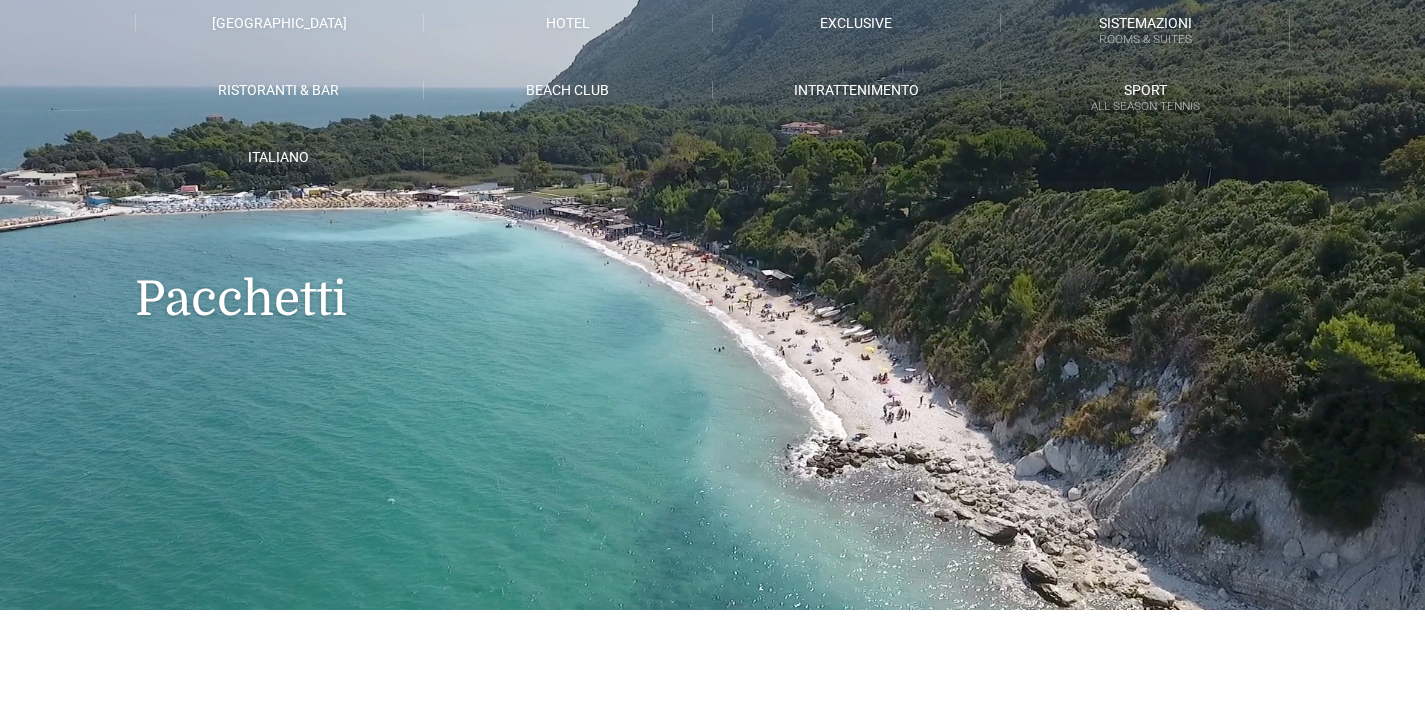 scroll, scrollTop: 0, scrollLeft: 0, axis: both 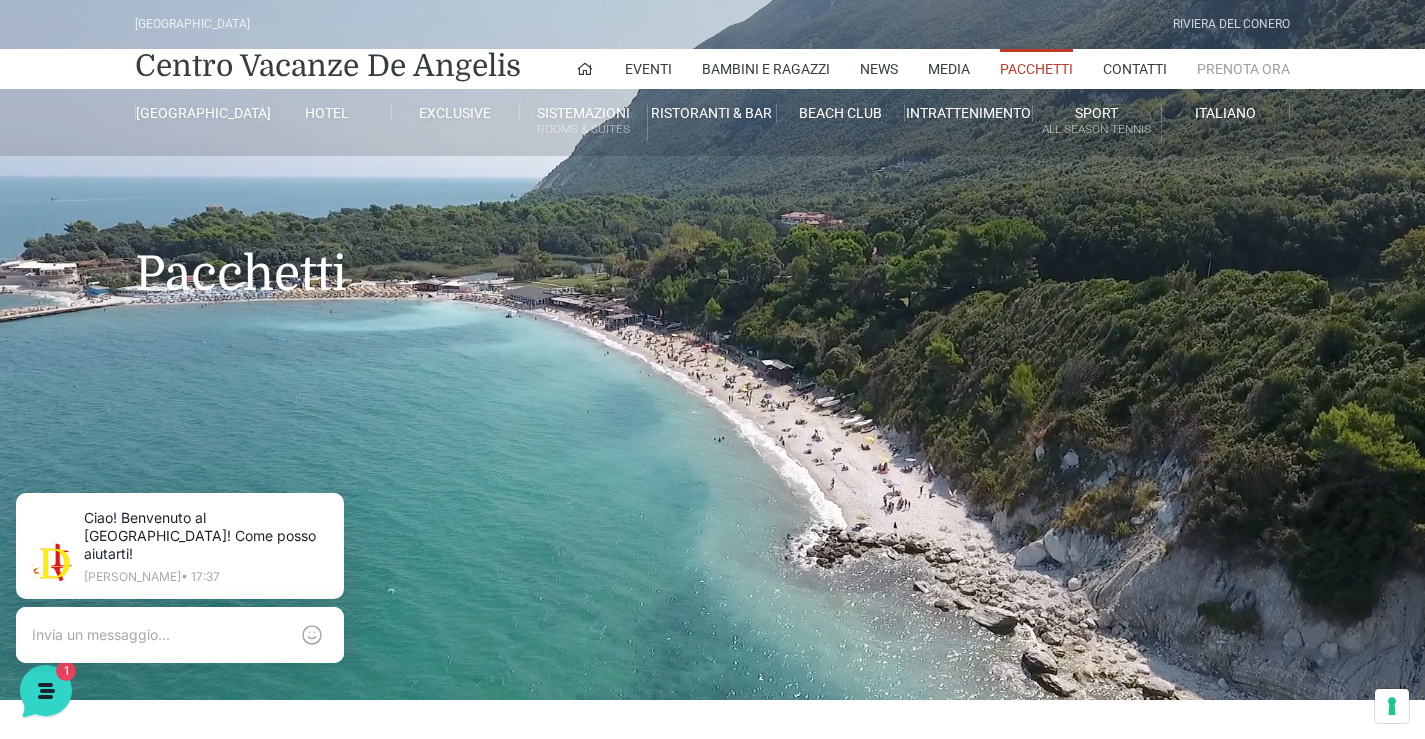 click on "Prenota Ora" at bounding box center (1243, 69) 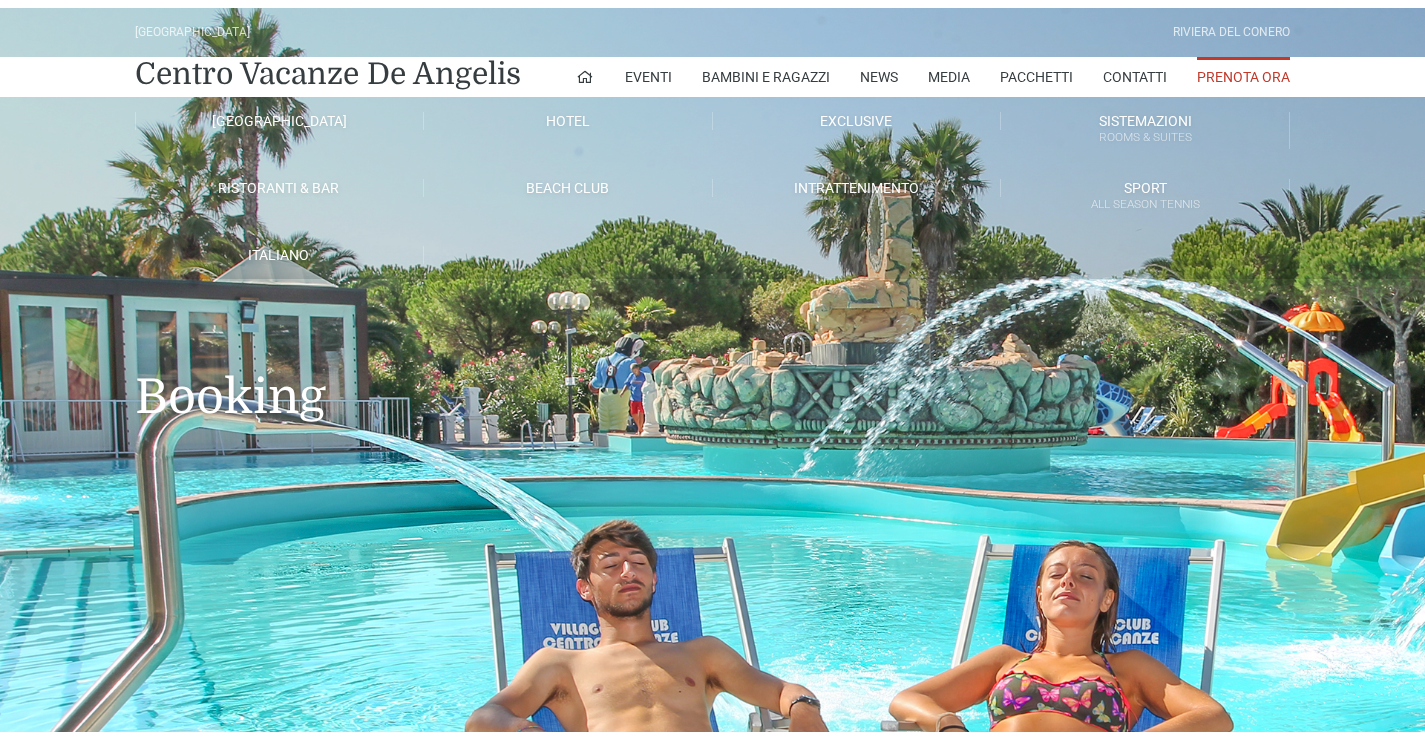 scroll, scrollTop: 0, scrollLeft: 0, axis: both 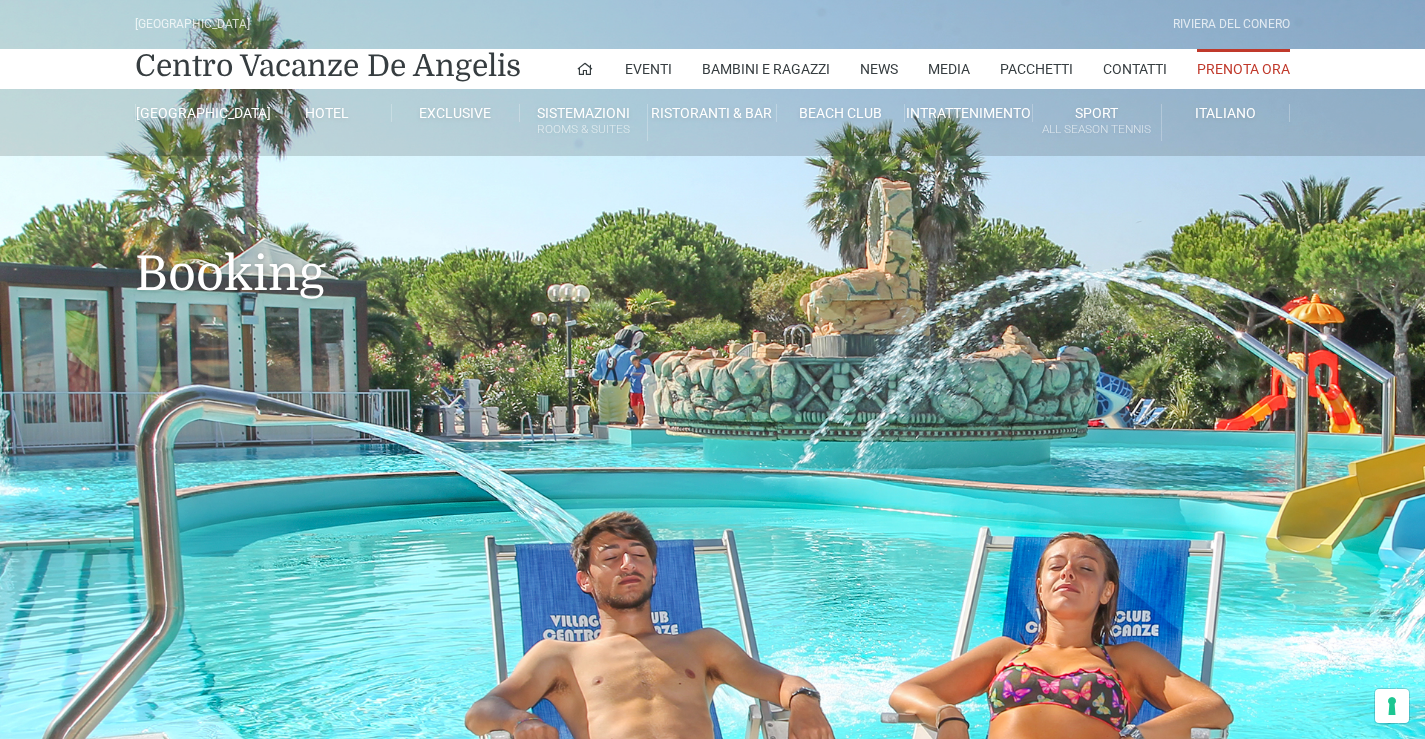 type on "[DATE]" 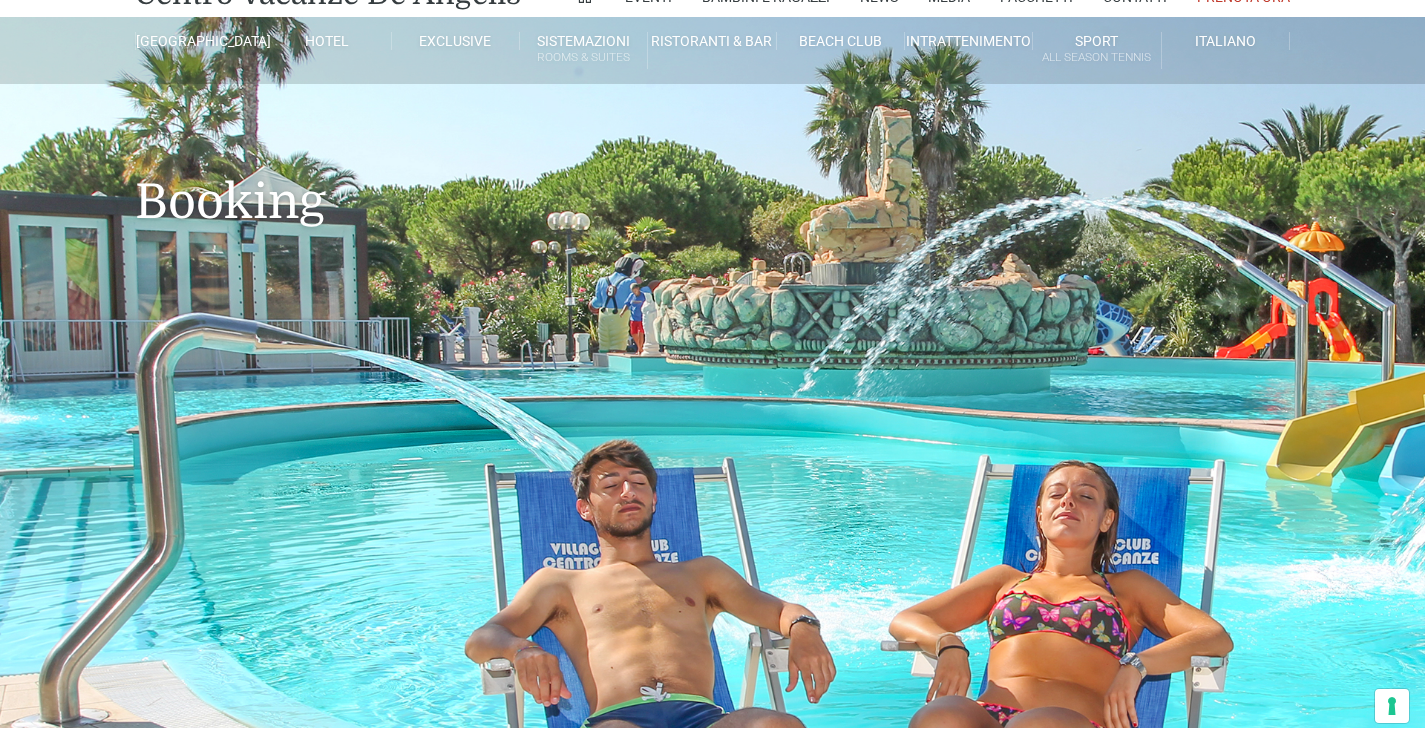 scroll, scrollTop: 400, scrollLeft: 0, axis: vertical 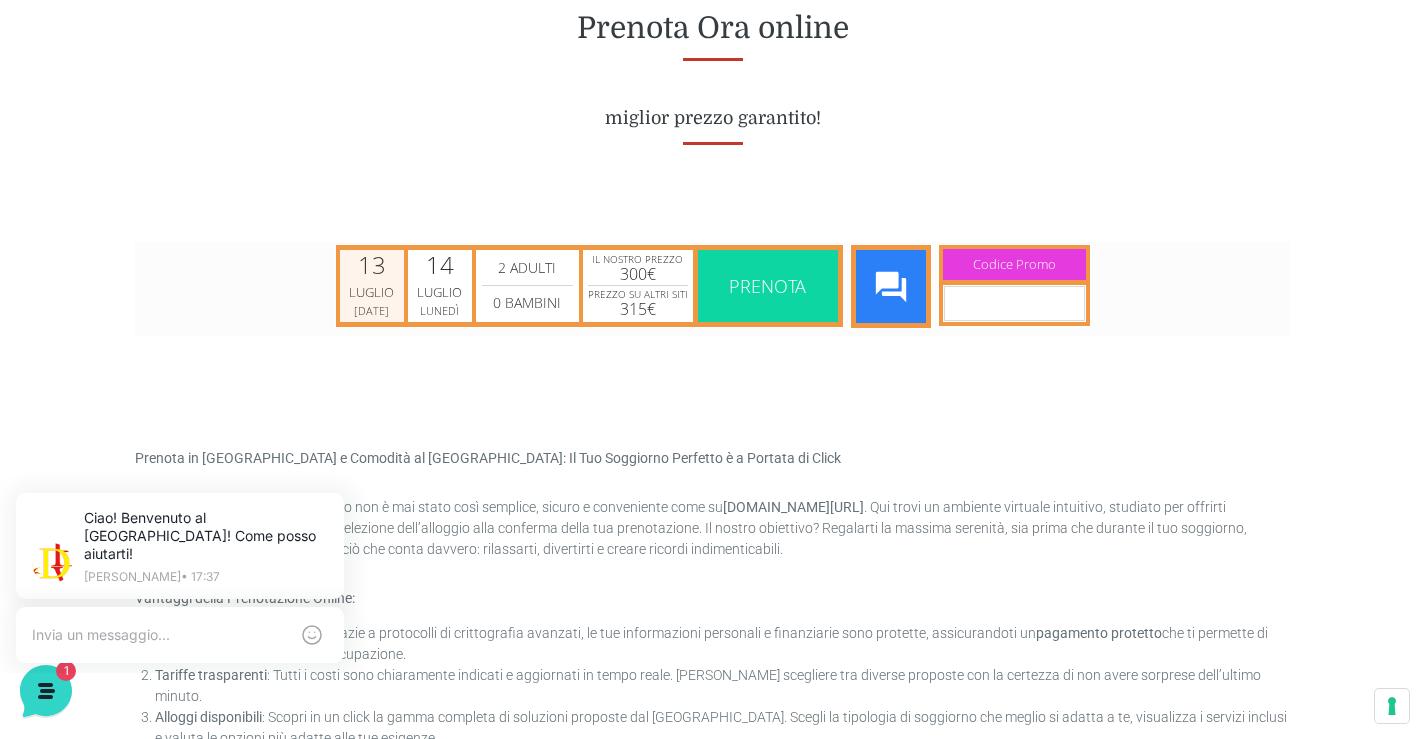click on "Luglio" at bounding box center (372, 292) 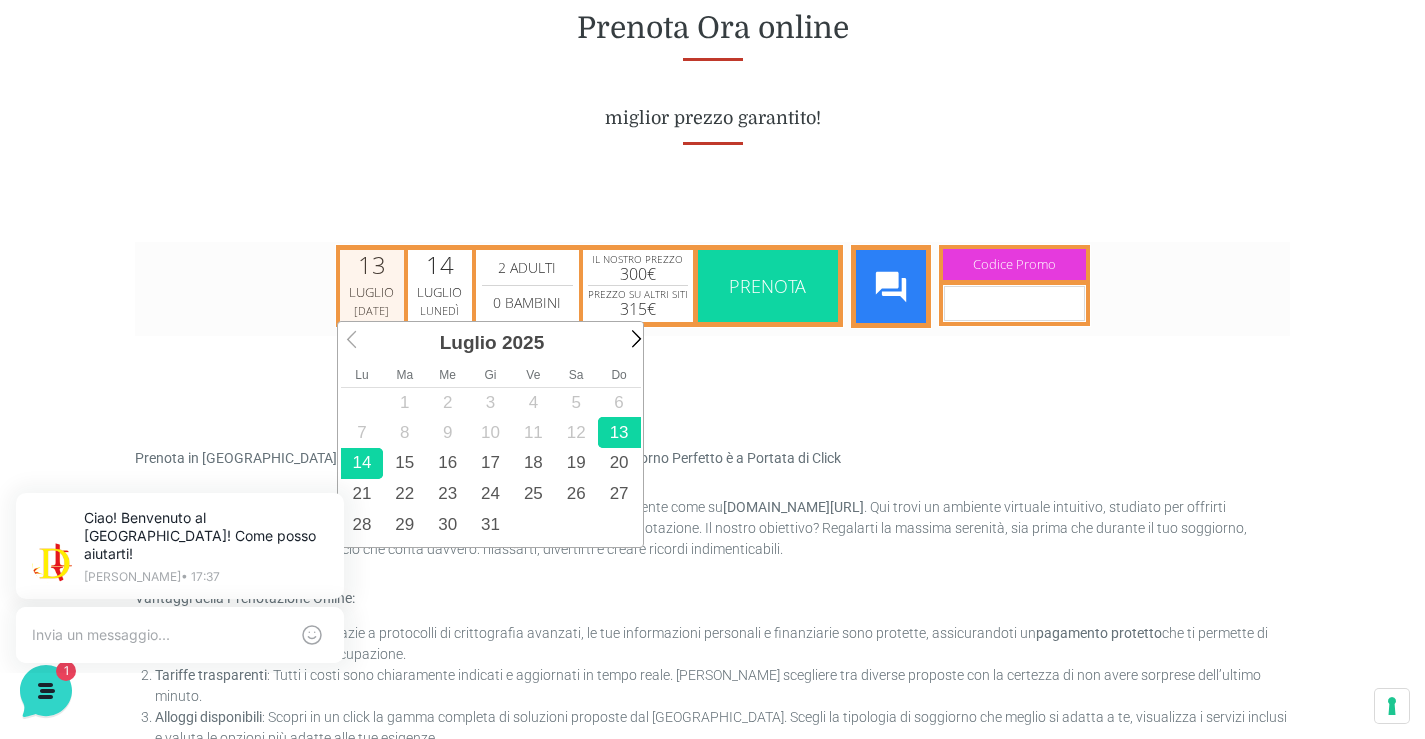 scroll, scrollTop: 0, scrollLeft: 1, axis: horizontal 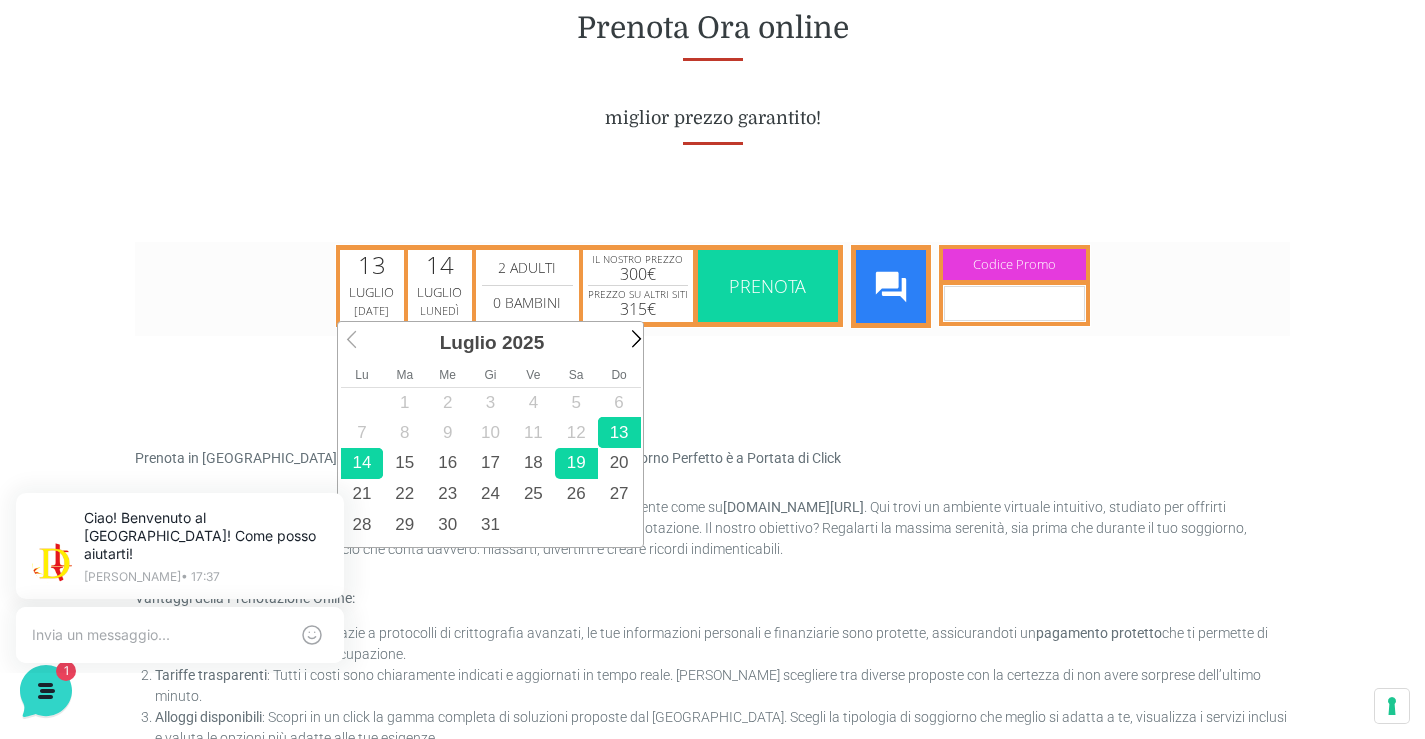 click on "19" at bounding box center [576, 462] 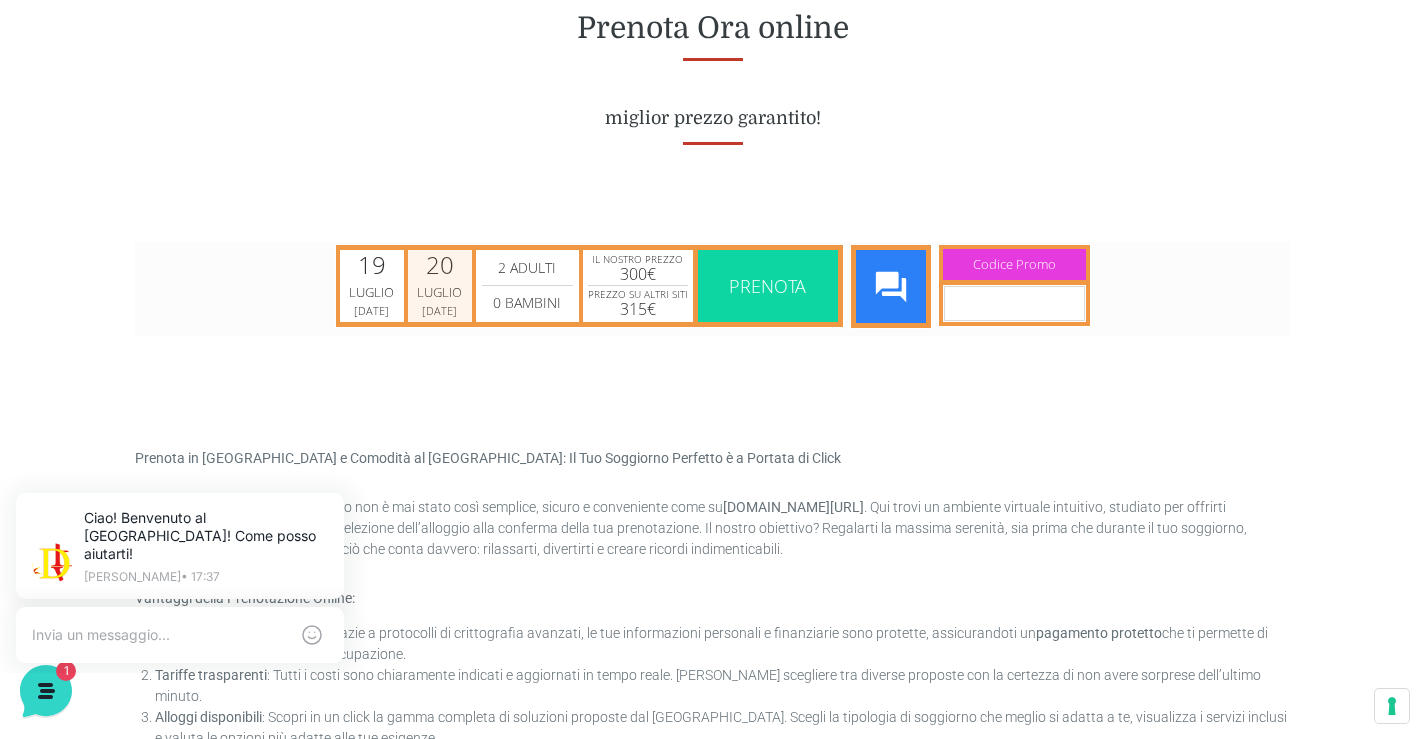 click on "Luglio" at bounding box center (440, 292) 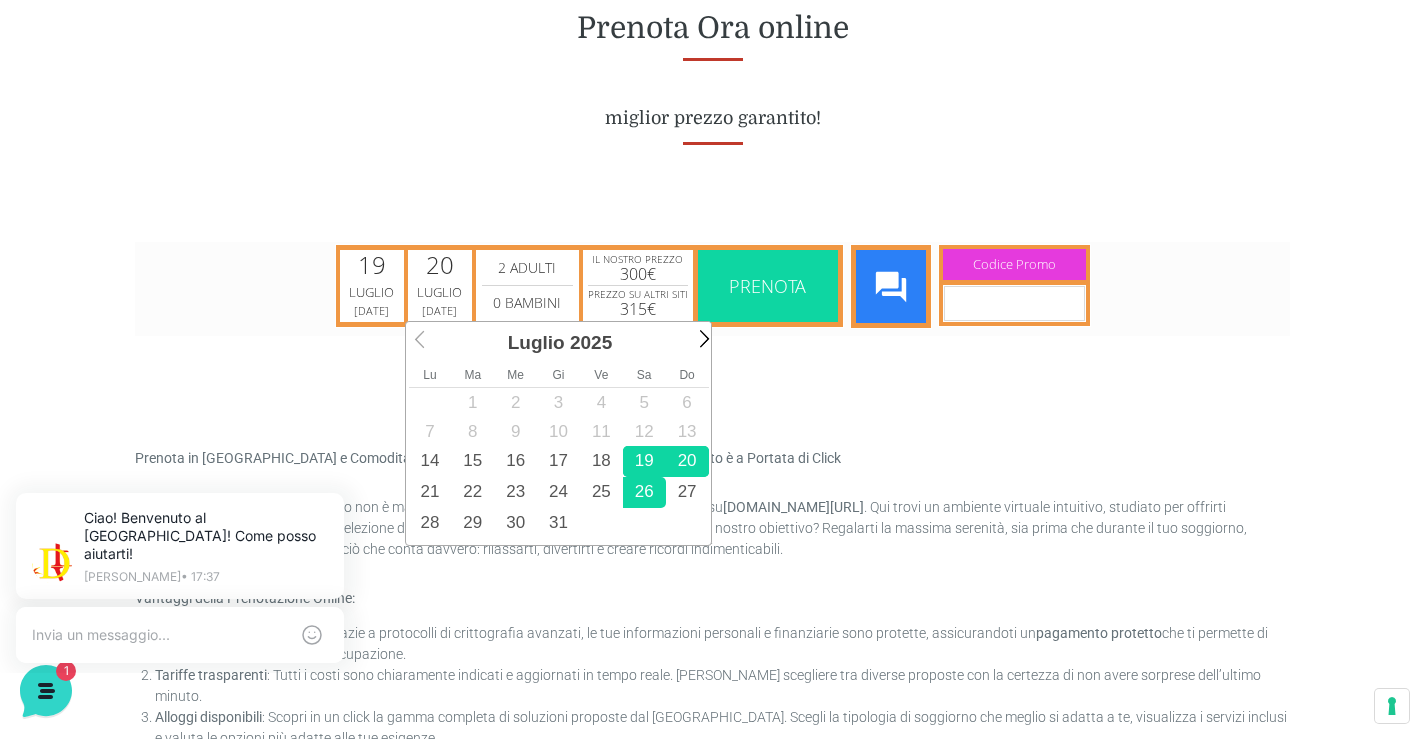 click on "26" at bounding box center (644, 491) 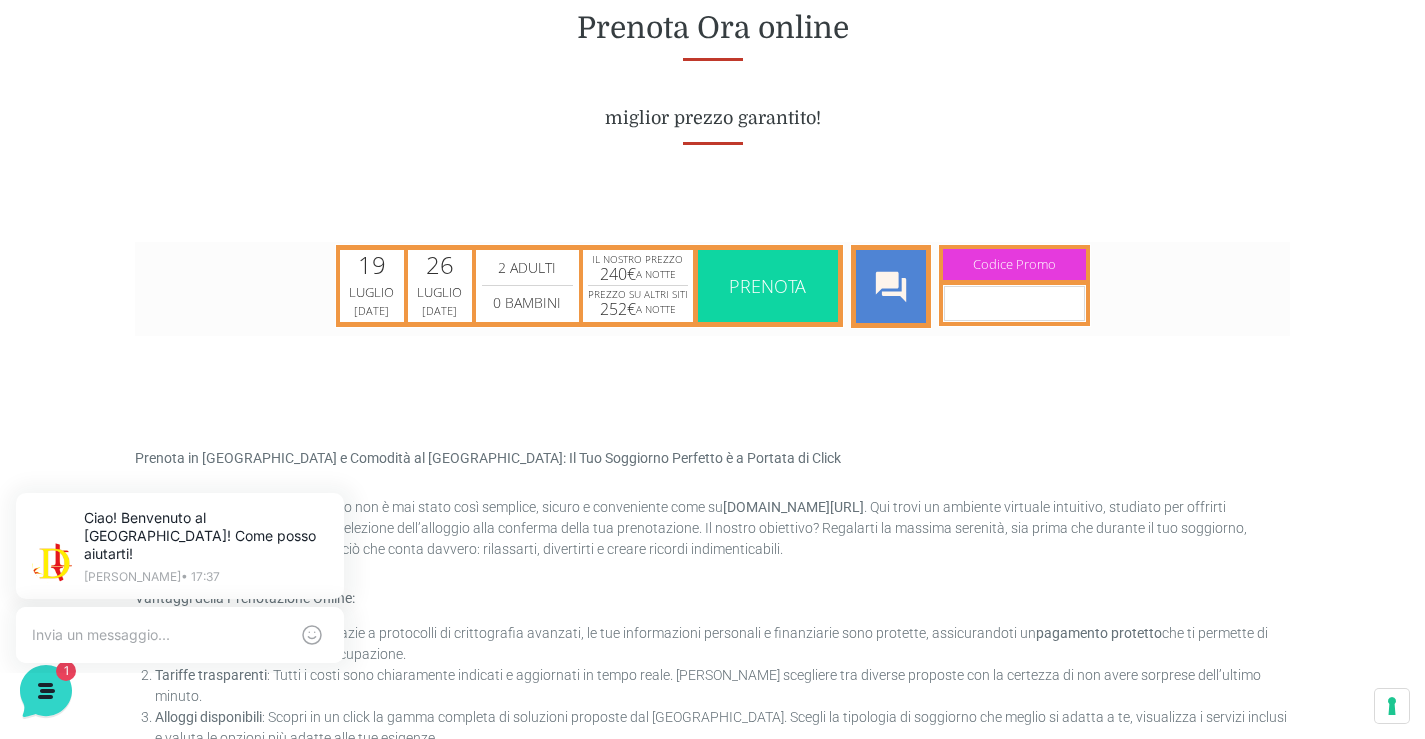 click 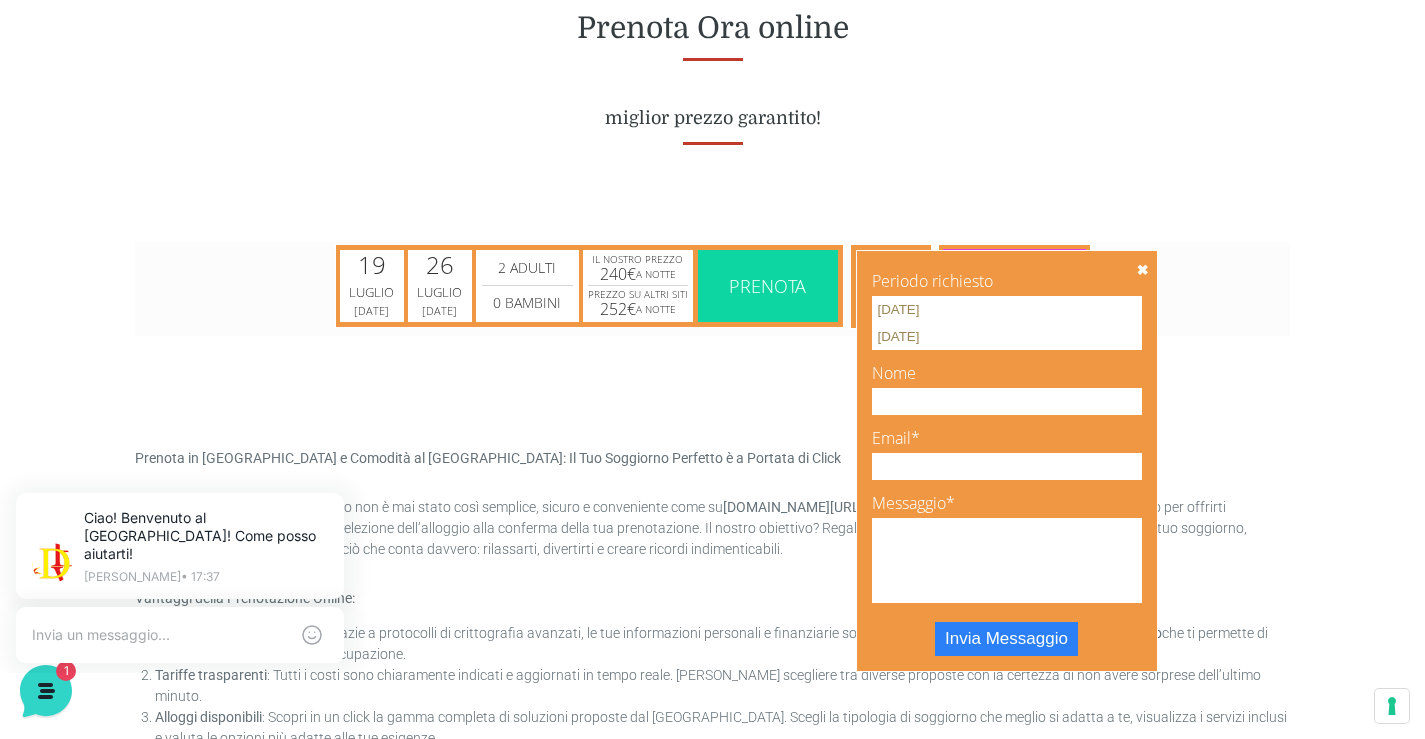 click on "✖" at bounding box center [1142, 264] 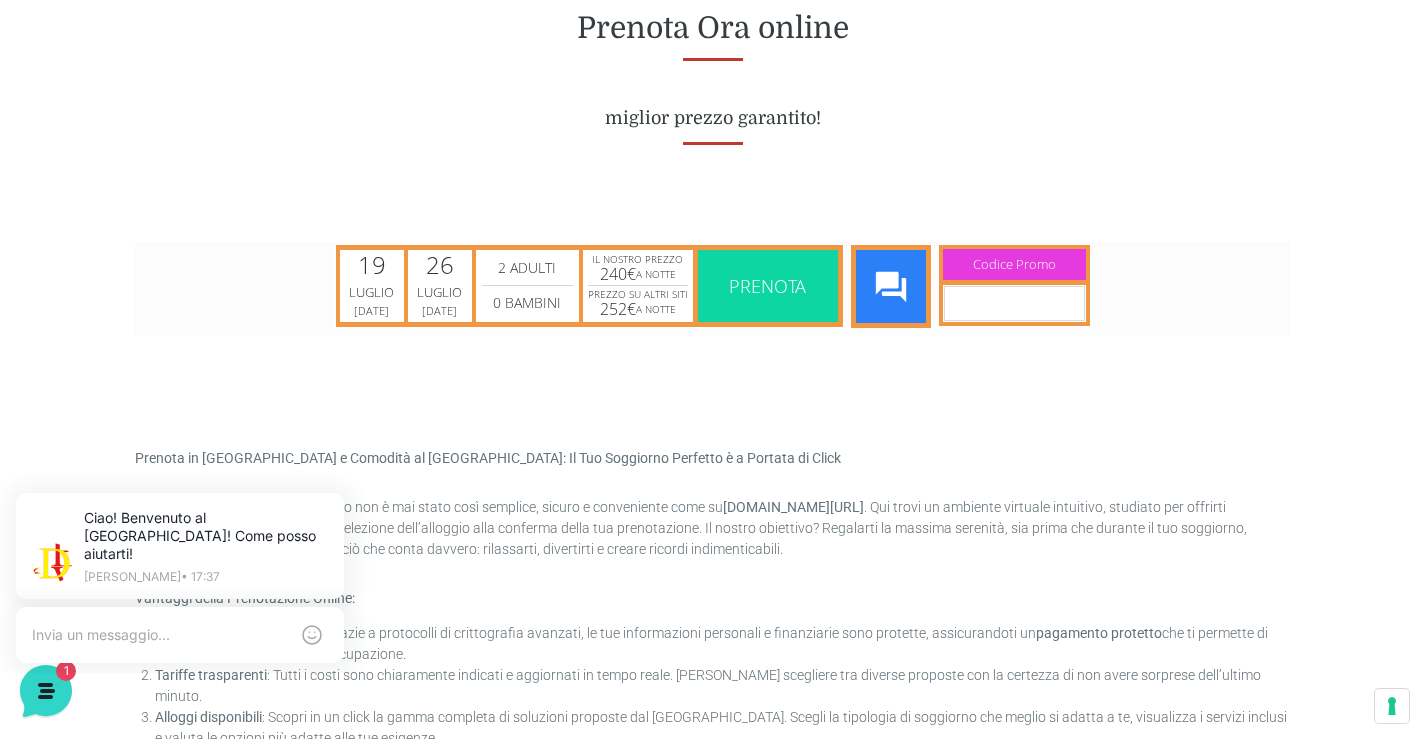 click on "Prenota" at bounding box center (767, 285) 